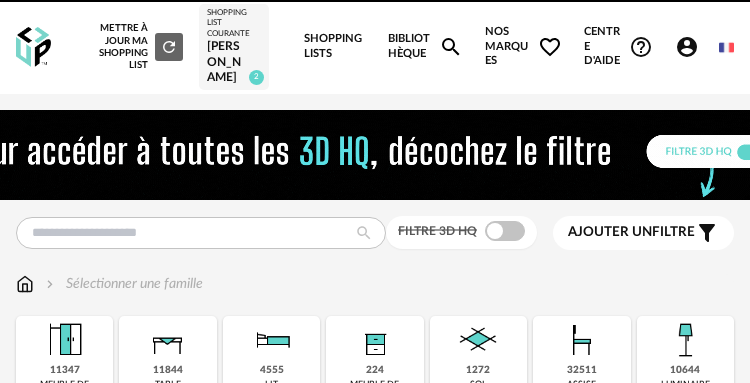 scroll, scrollTop: 0, scrollLeft: 0, axis: both 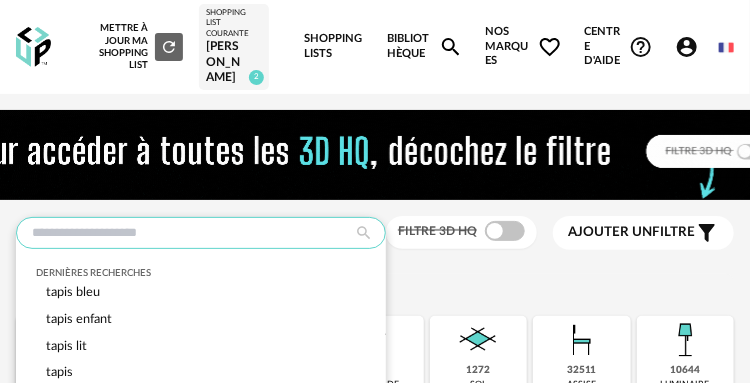 click at bounding box center [201, 233] 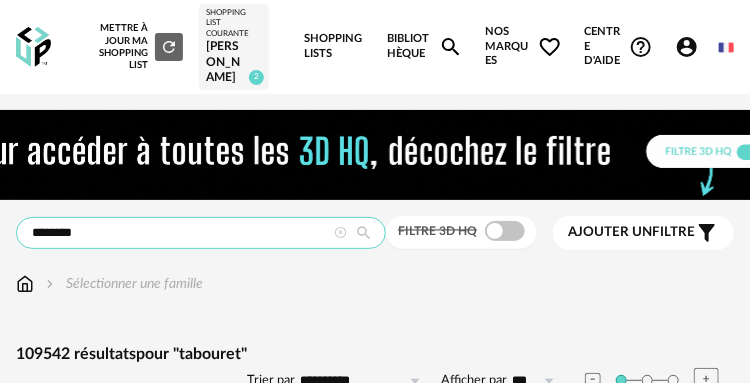 type on "********" 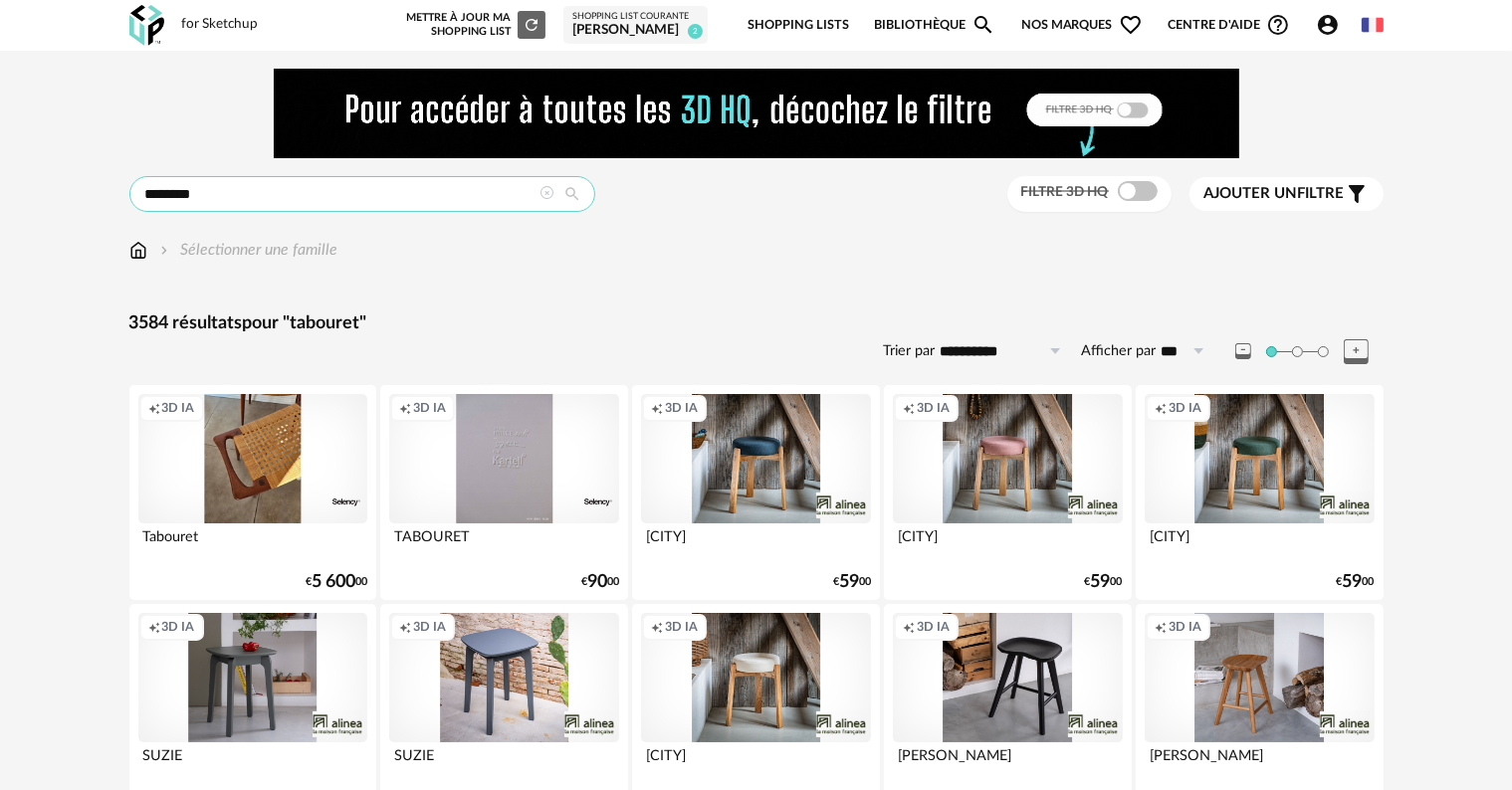 scroll, scrollTop: 0, scrollLeft: 0, axis: both 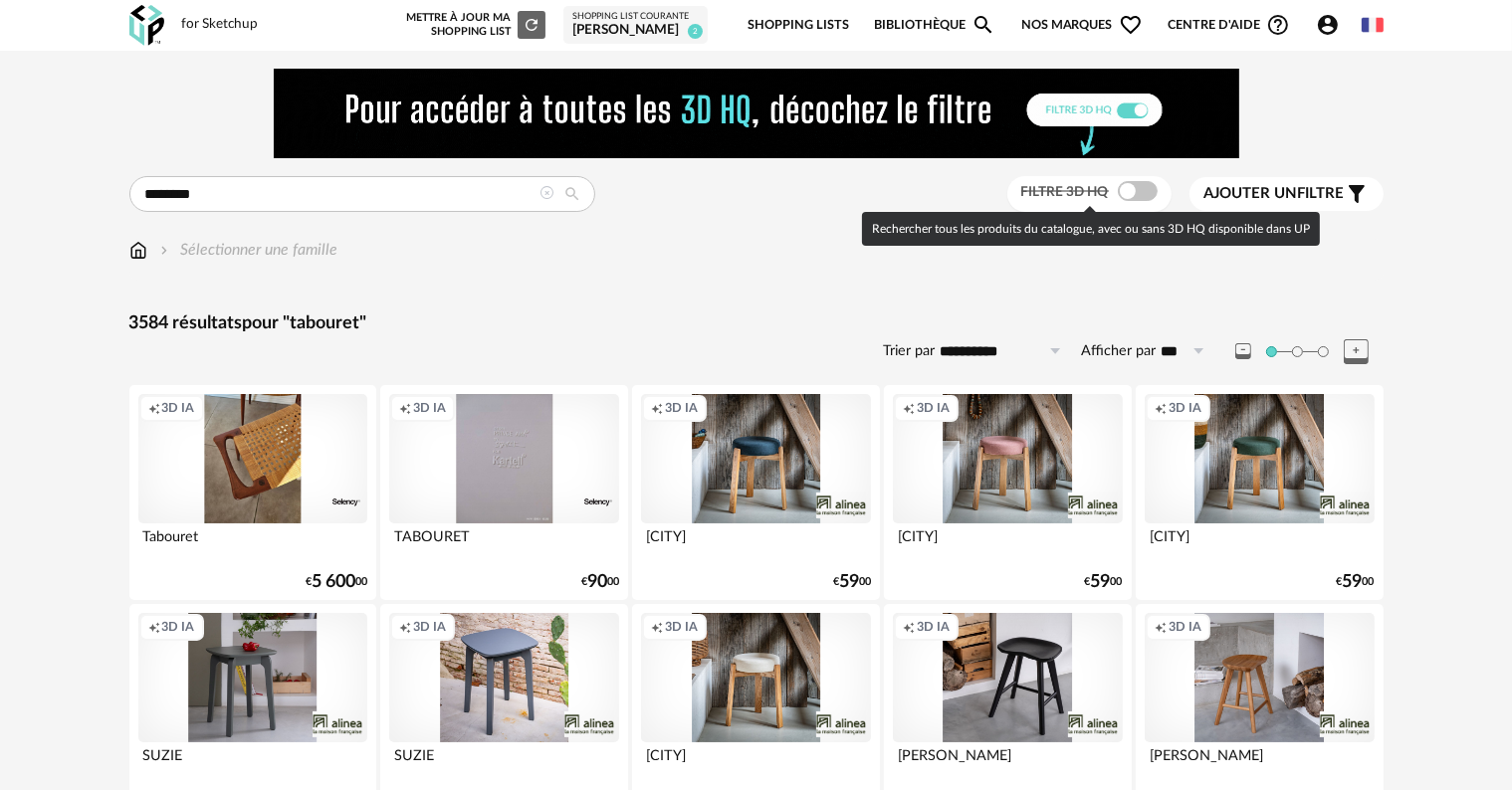 click at bounding box center (1138, 191) 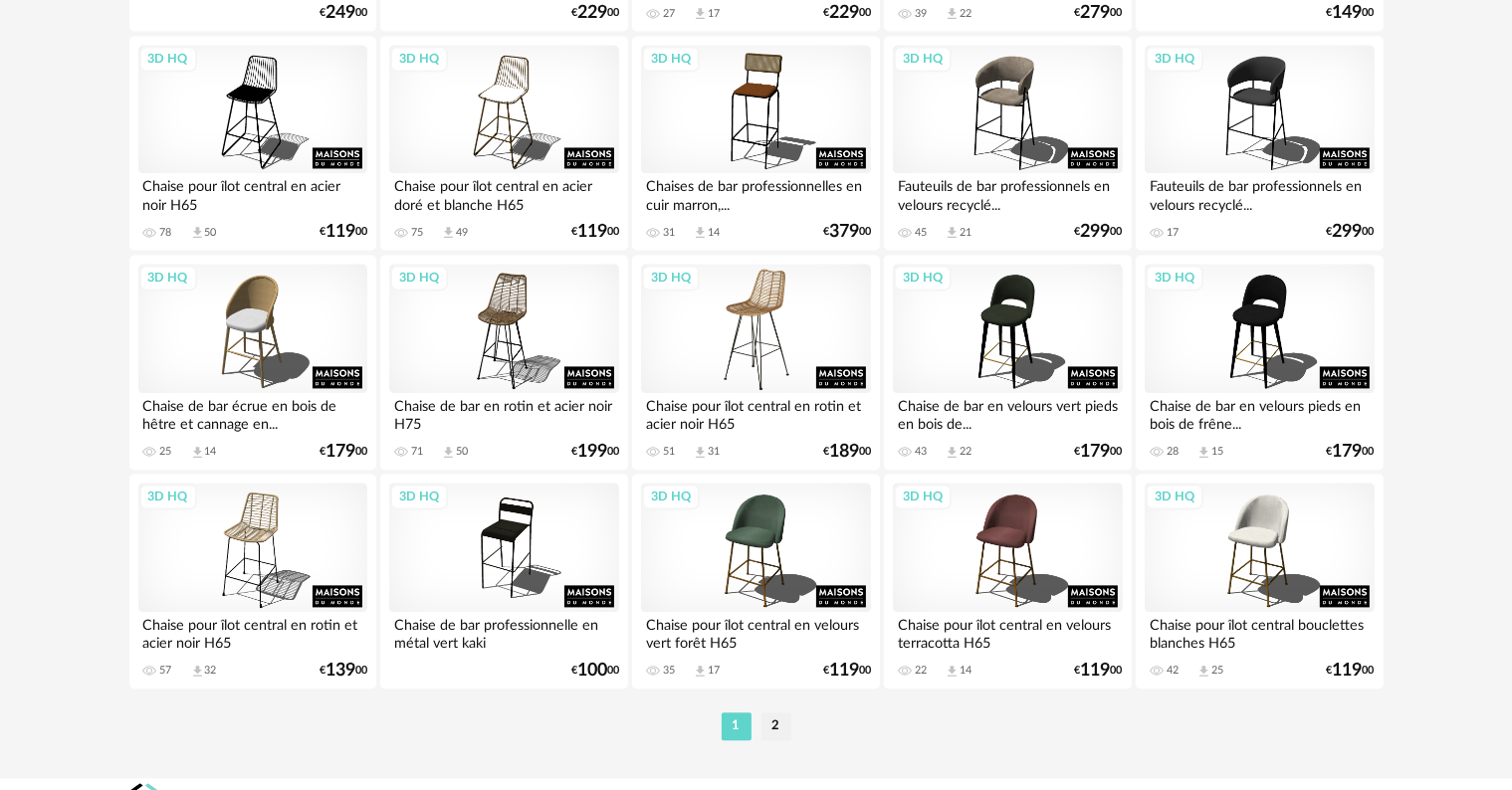 scroll, scrollTop: 4105, scrollLeft: 0, axis: vertical 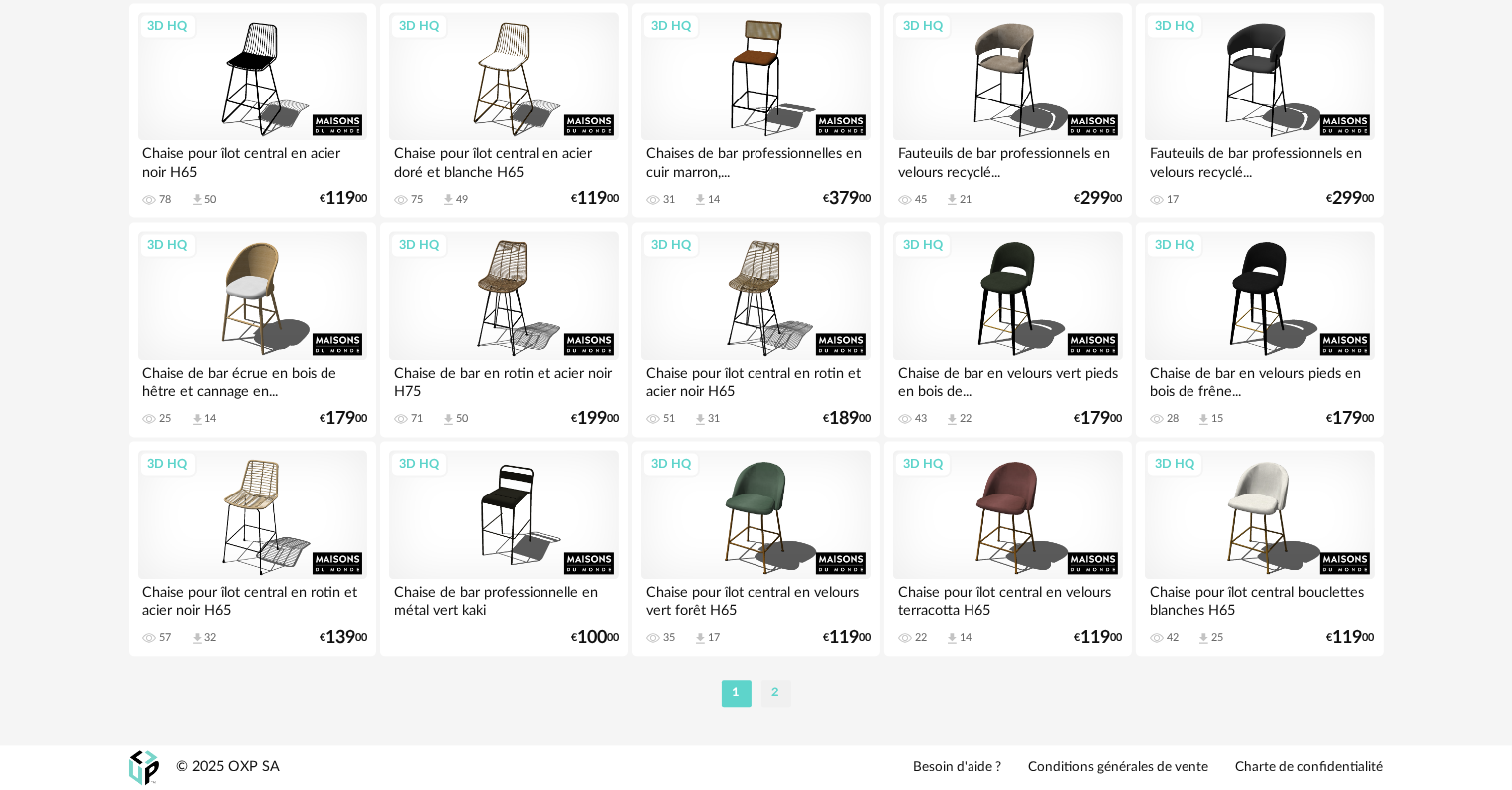 click on "2" at bounding box center (776, 693) 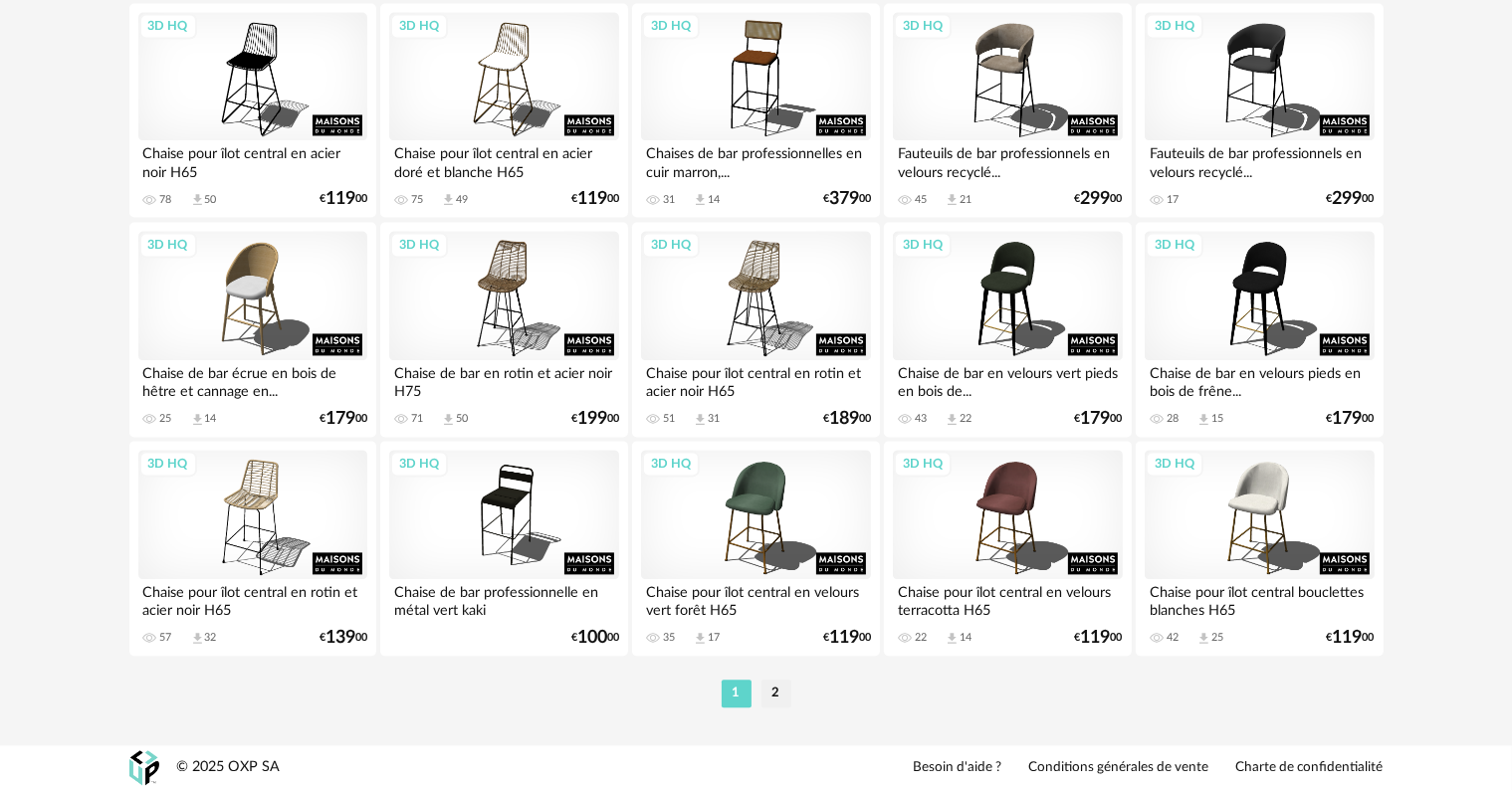 scroll, scrollTop: 0, scrollLeft: 0, axis: both 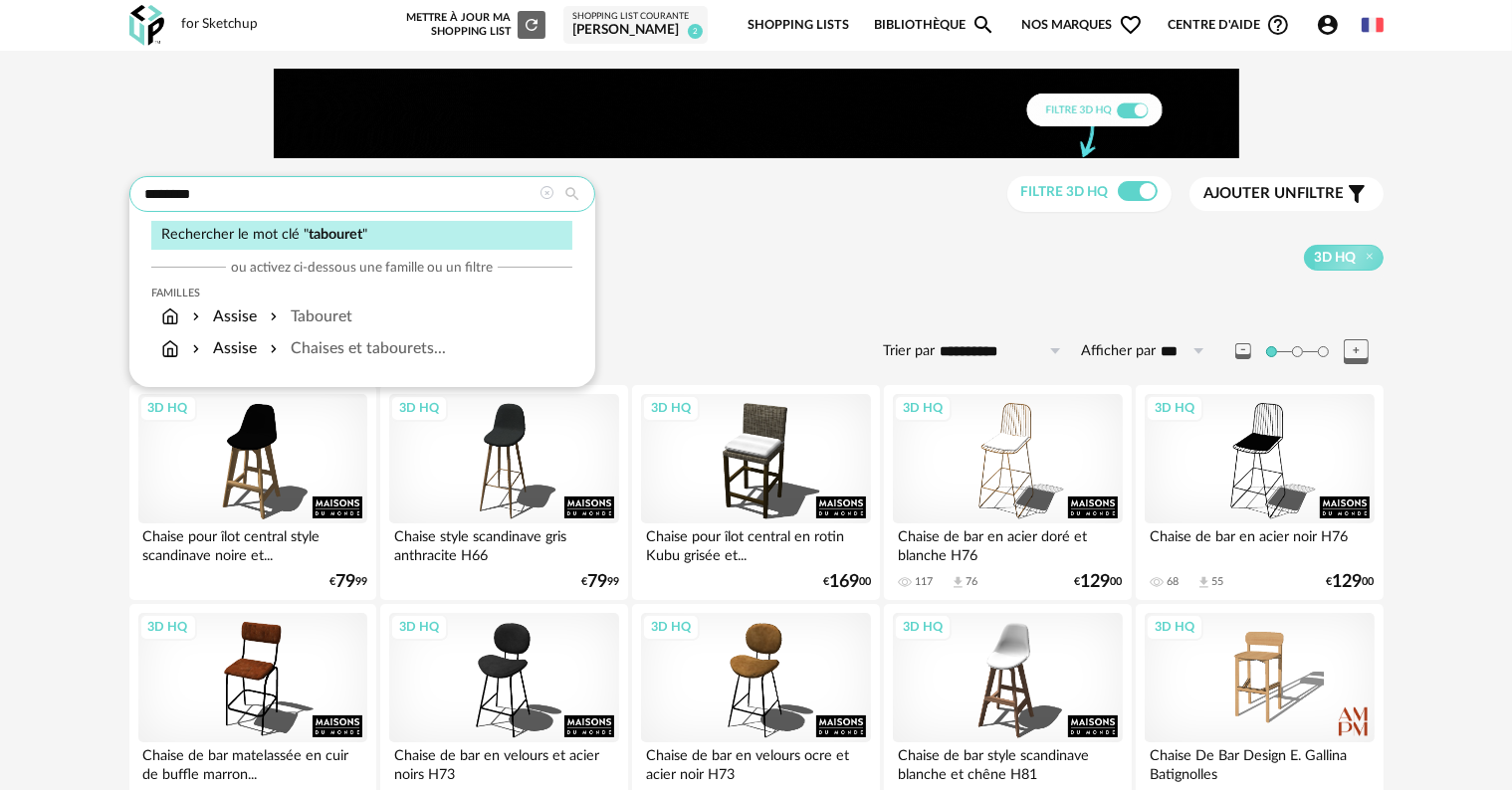drag, startPoint x: 245, startPoint y: 195, endPoint x: 30, endPoint y: 357, distance: 269.2007 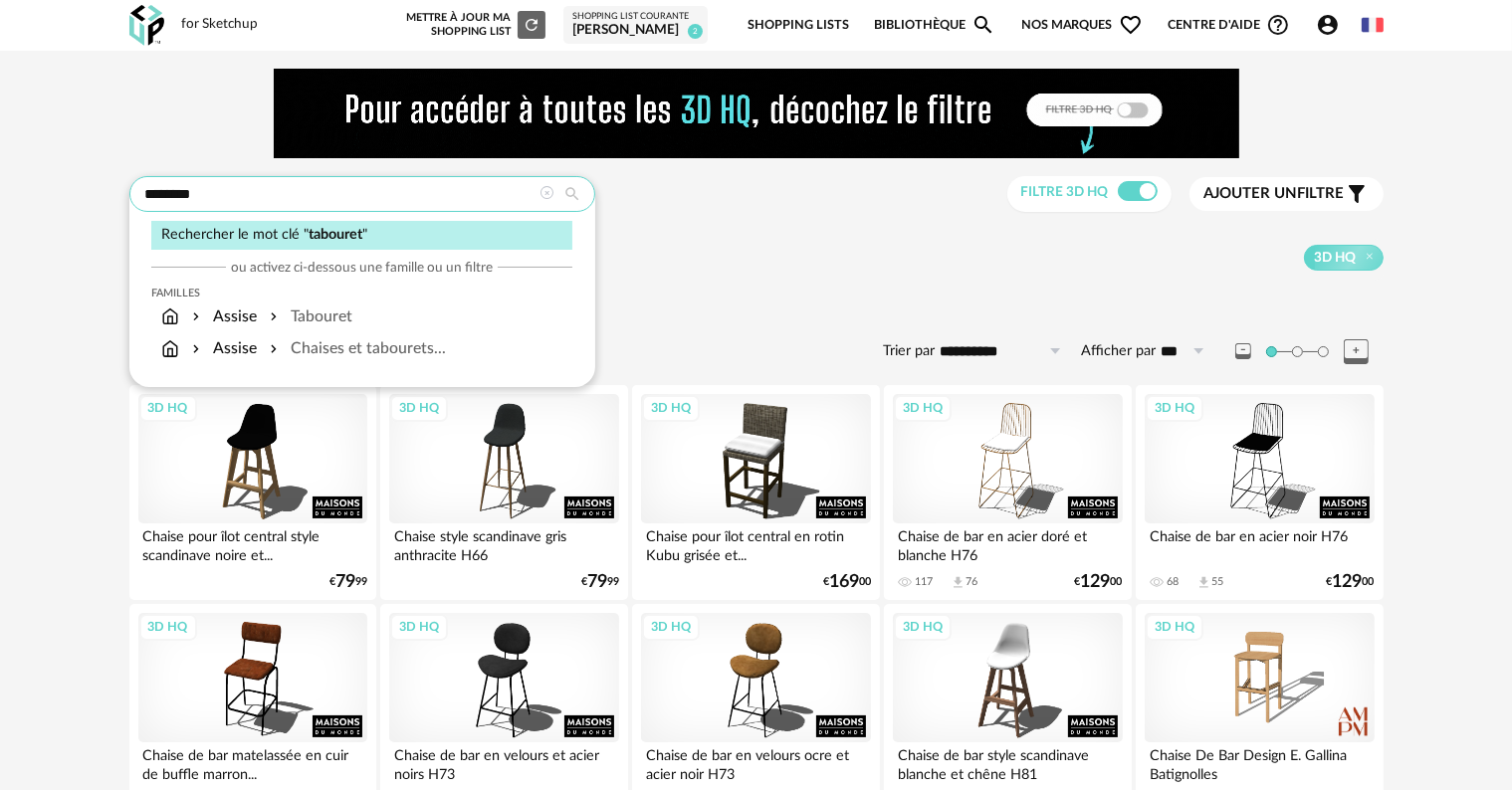 click on "**********" at bounding box center (756, 1482) 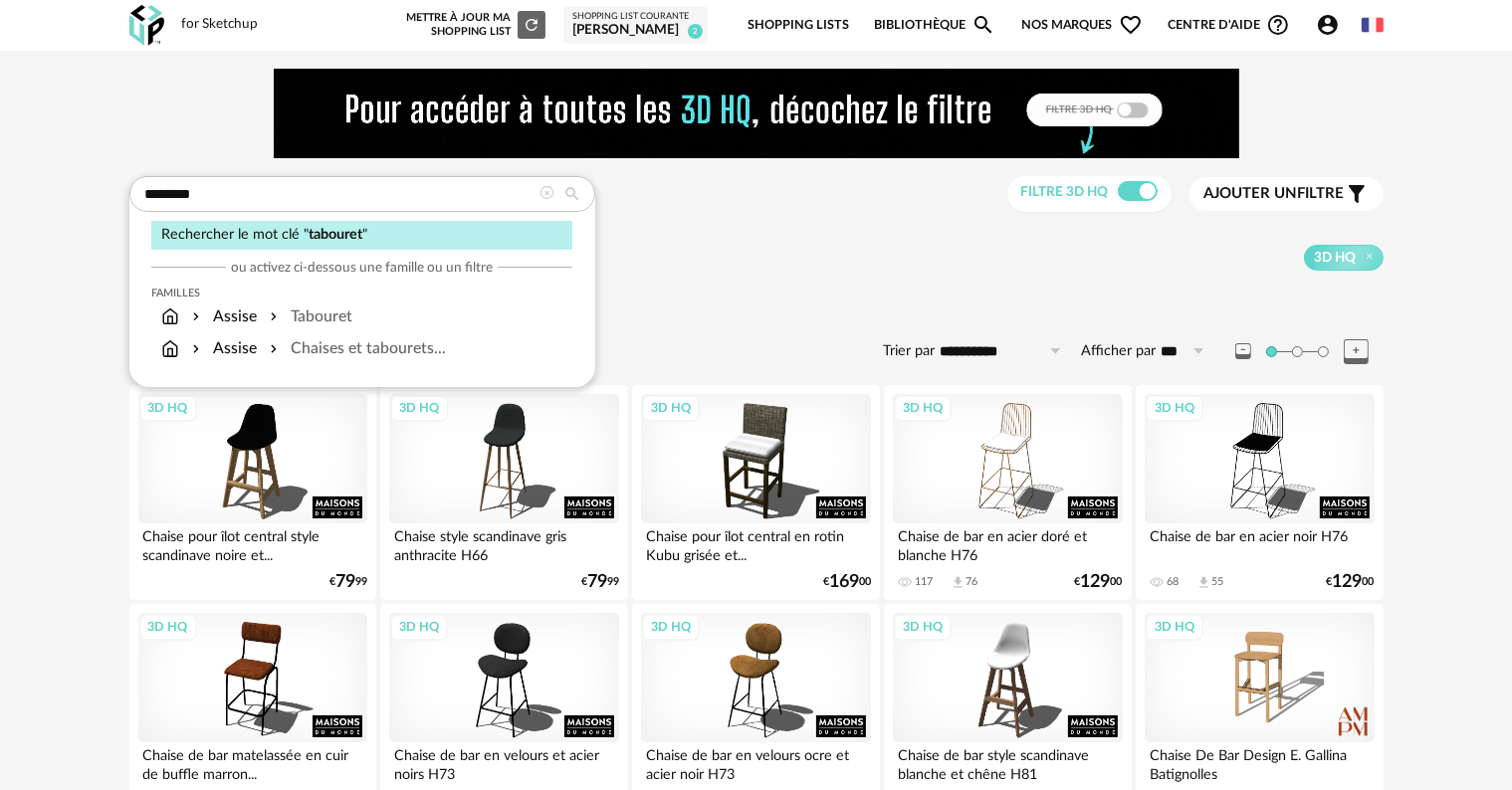 click on "**********" at bounding box center (756, 1482) 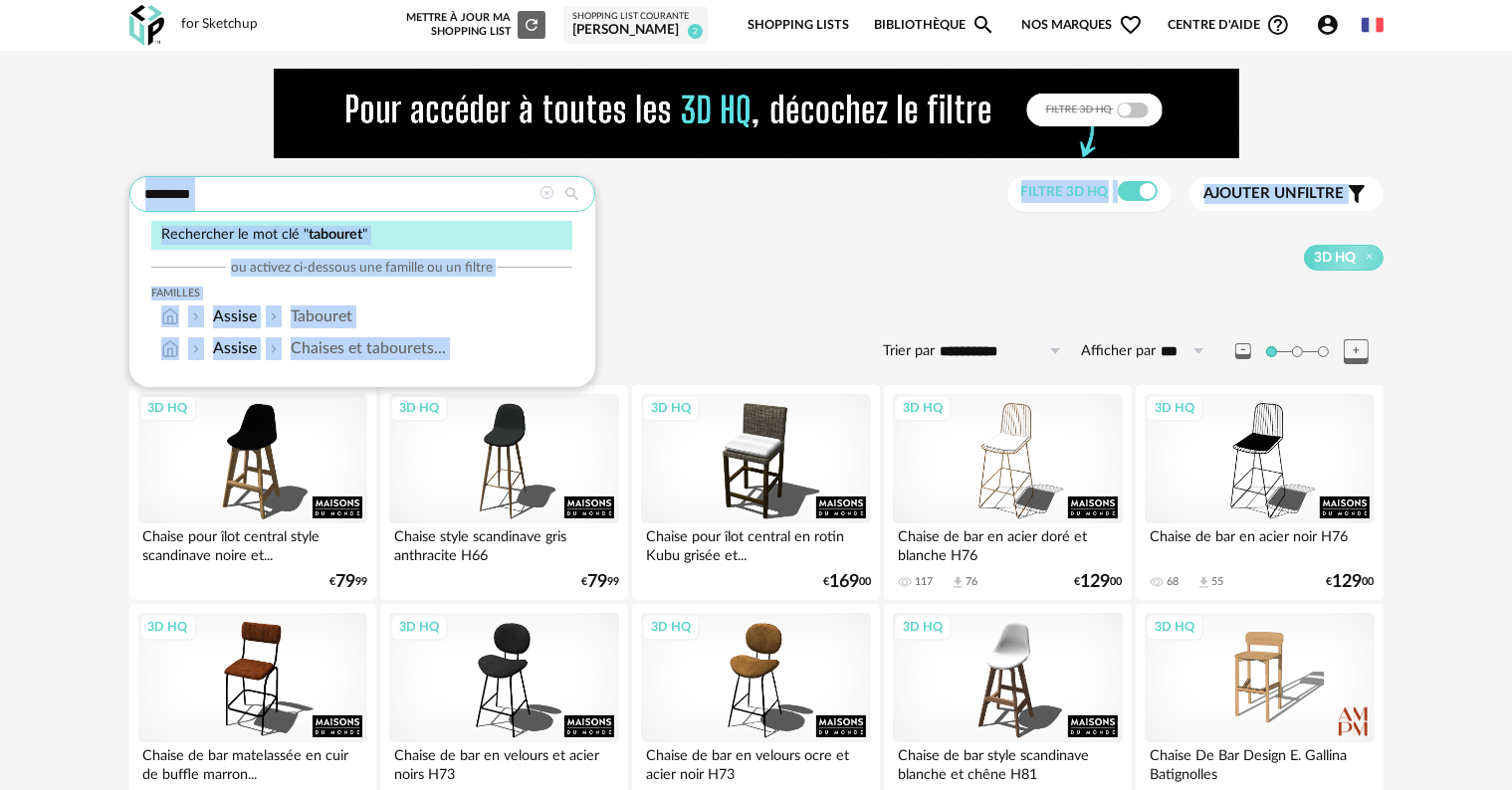 drag, startPoint x: 202, startPoint y: 191, endPoint x: 213, endPoint y: 211, distance: 22.825424 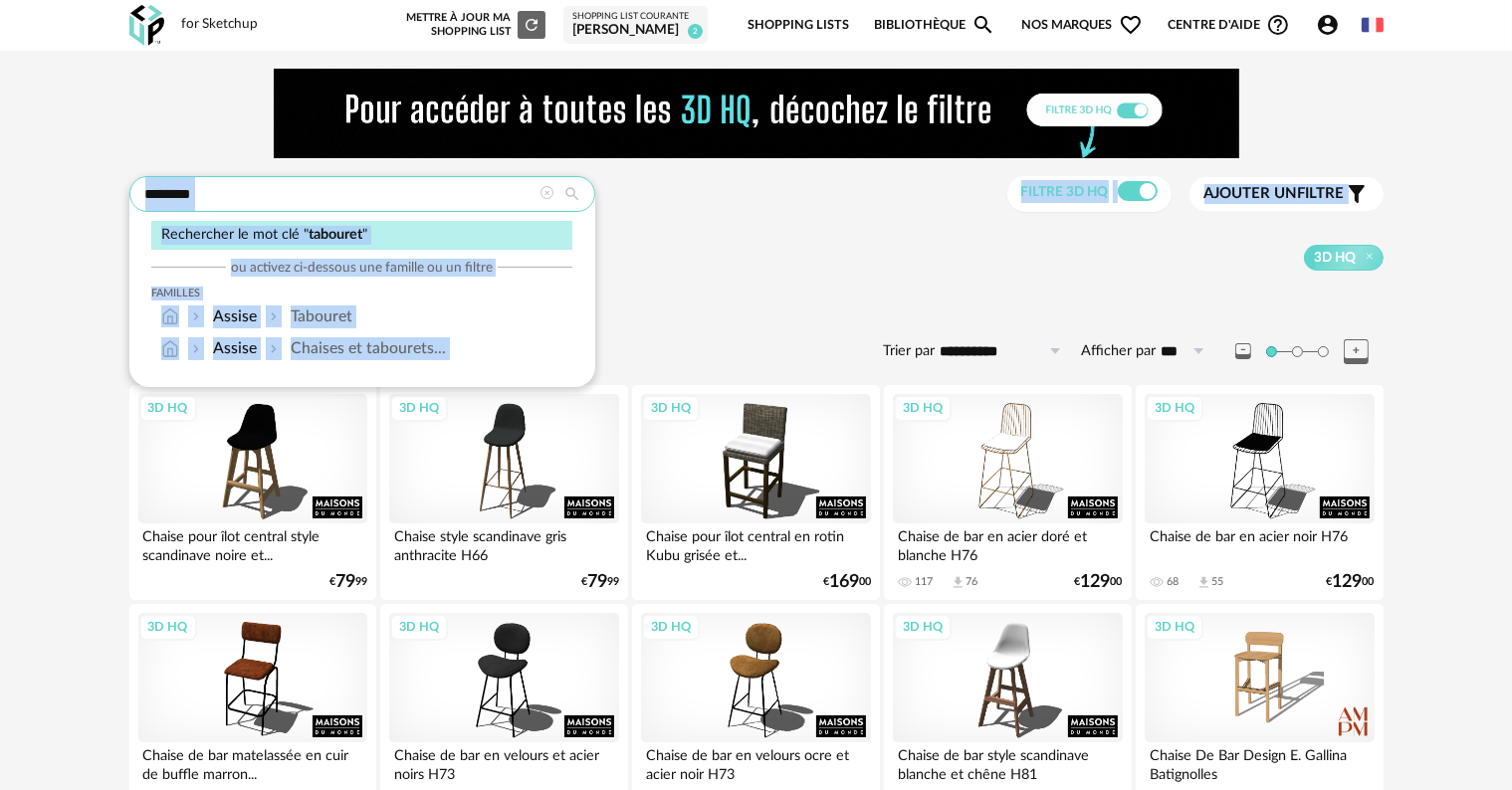 click on "********" at bounding box center [362, 194] 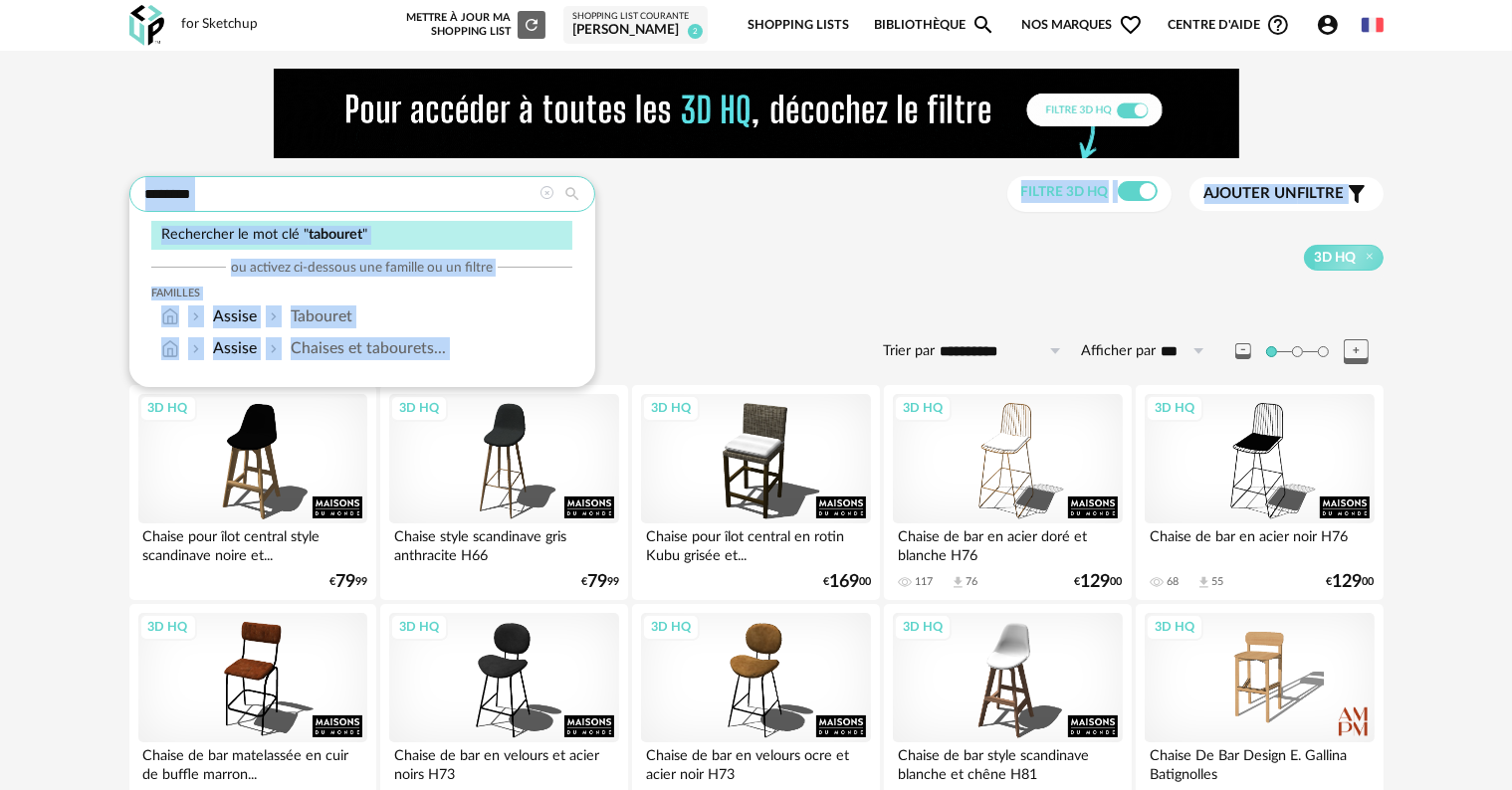 click on "********" at bounding box center (362, 194) 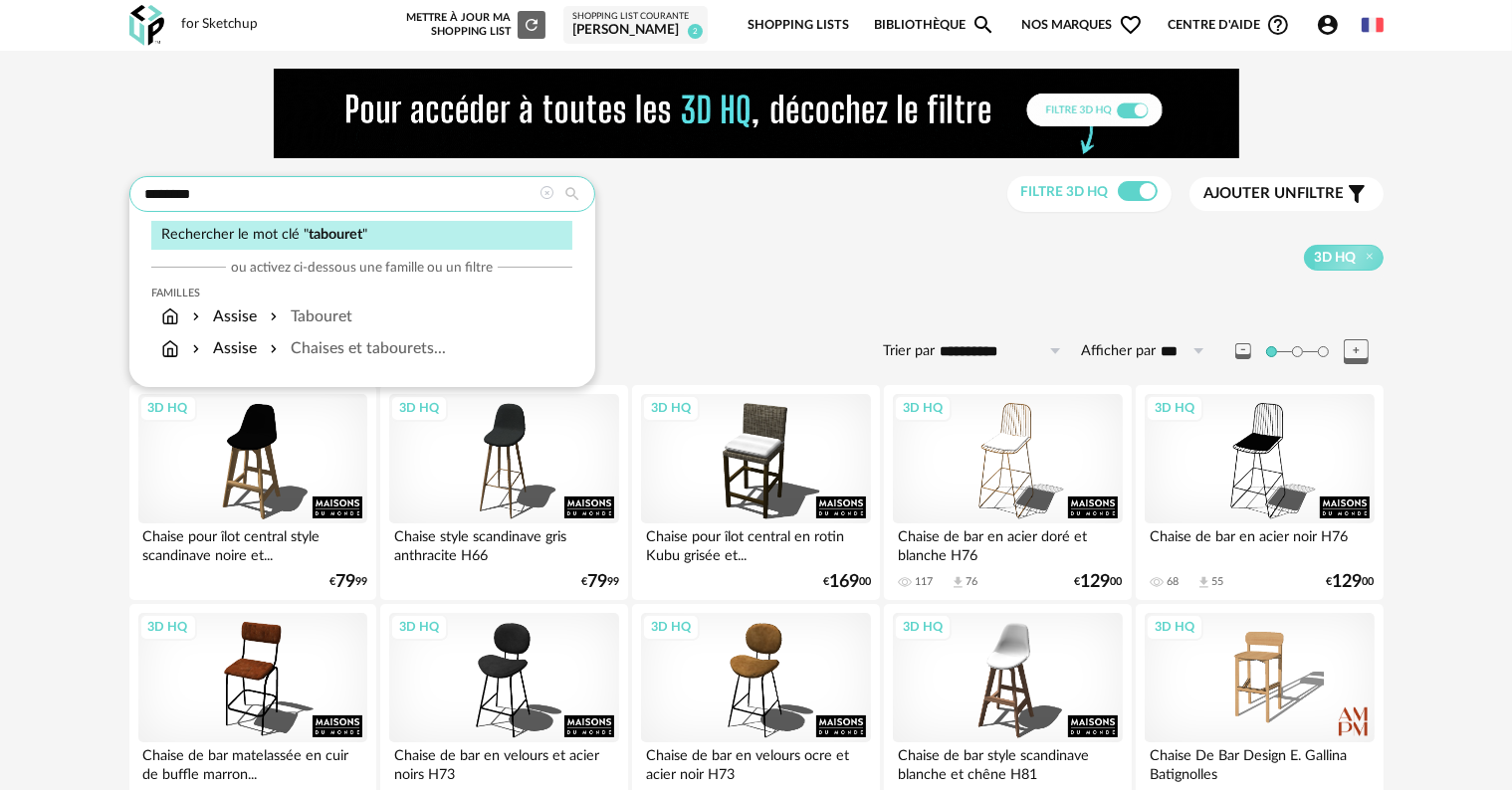 click on "********" at bounding box center (362, 194) 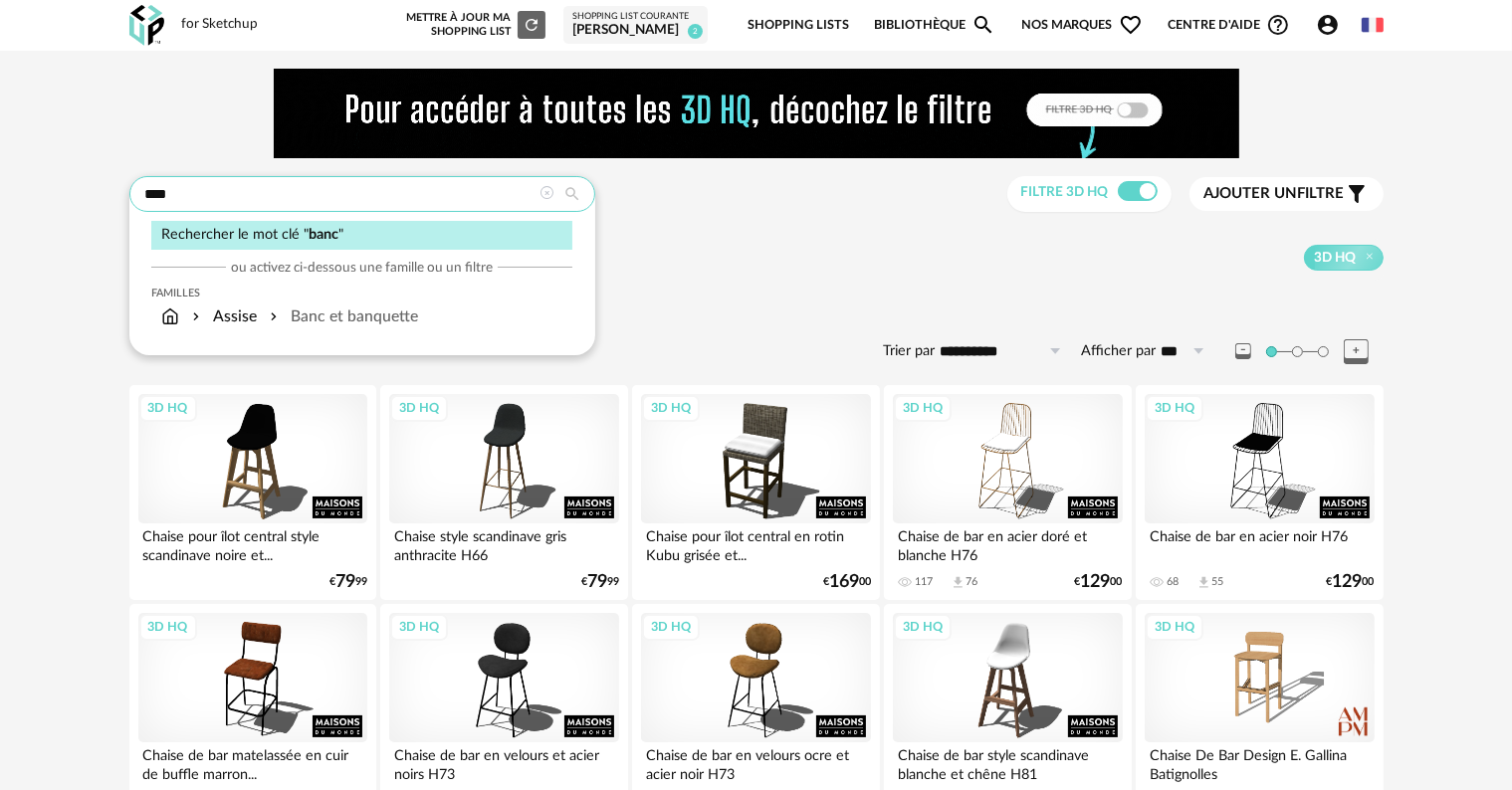 type on "****" 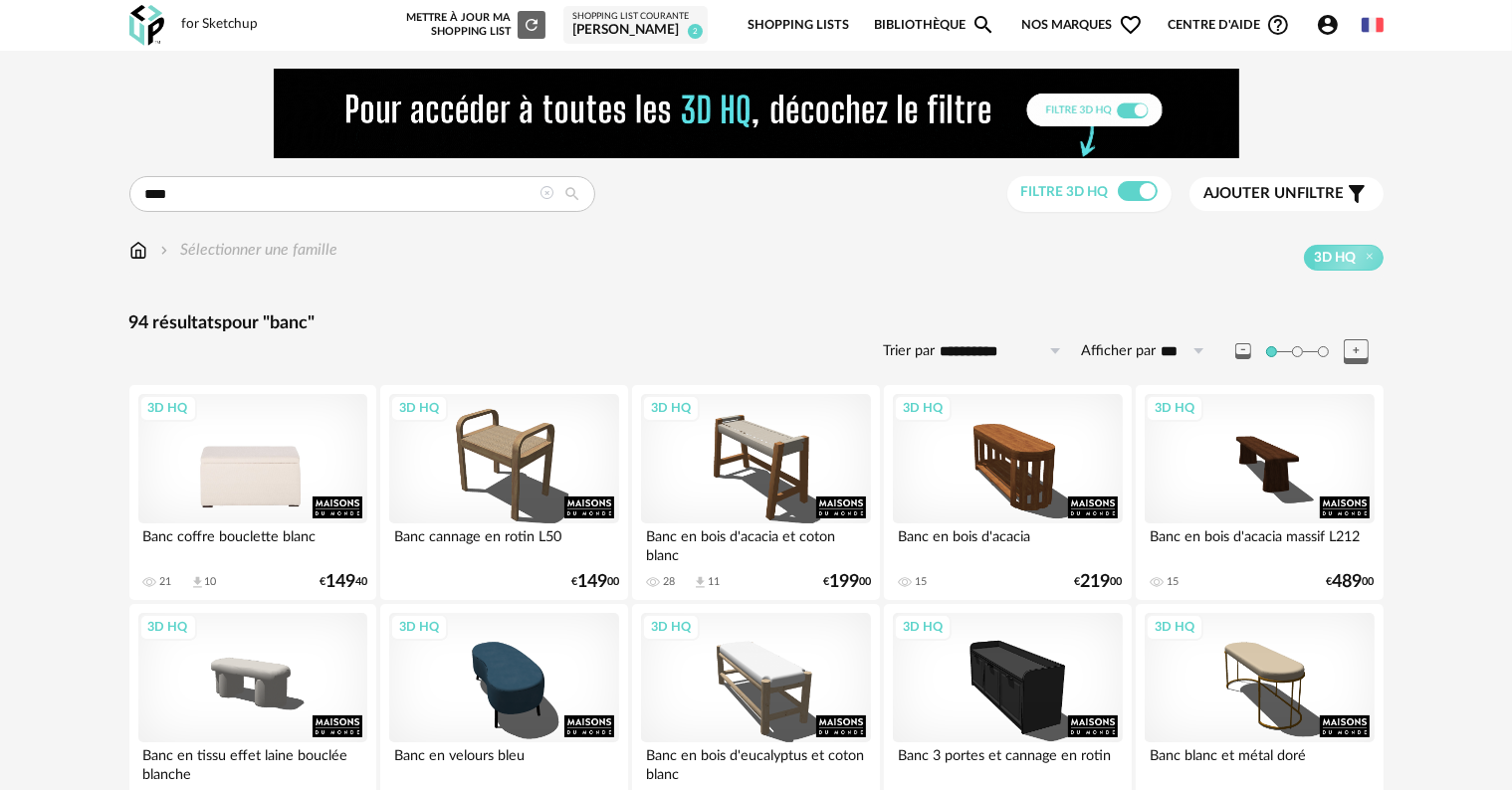 click on "3D HQ" at bounding box center (253, 459) 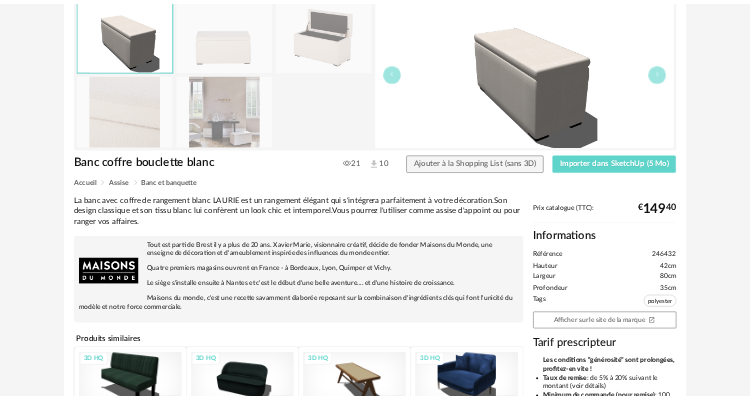scroll, scrollTop: 166, scrollLeft: 0, axis: vertical 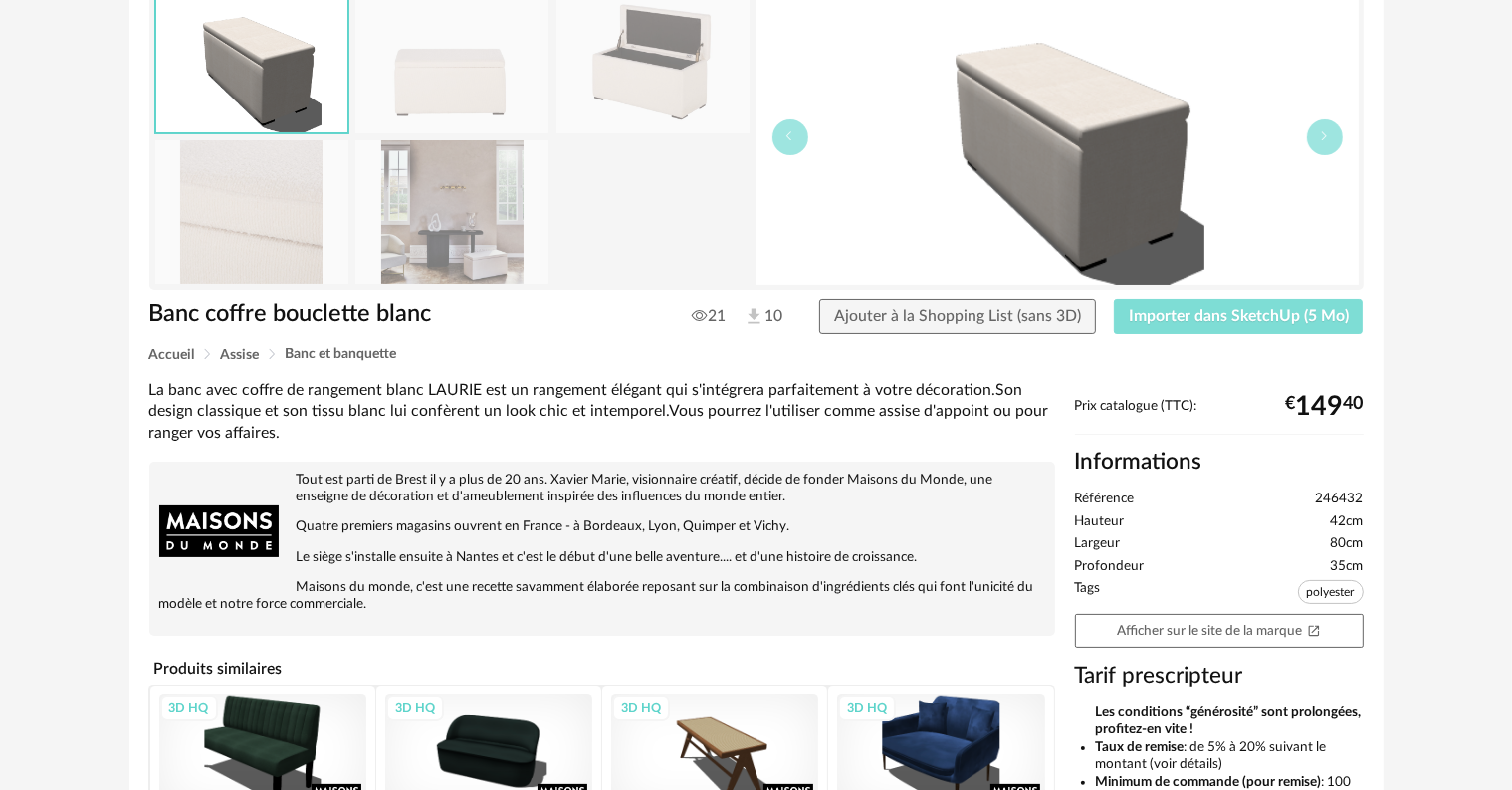 click on "Importer dans SketchUp (5 Mo)" at bounding box center [1238, 316] 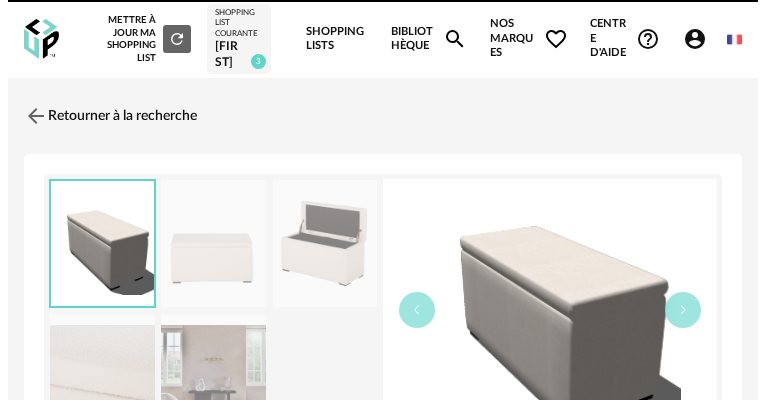 scroll, scrollTop: 0, scrollLeft: 0, axis: both 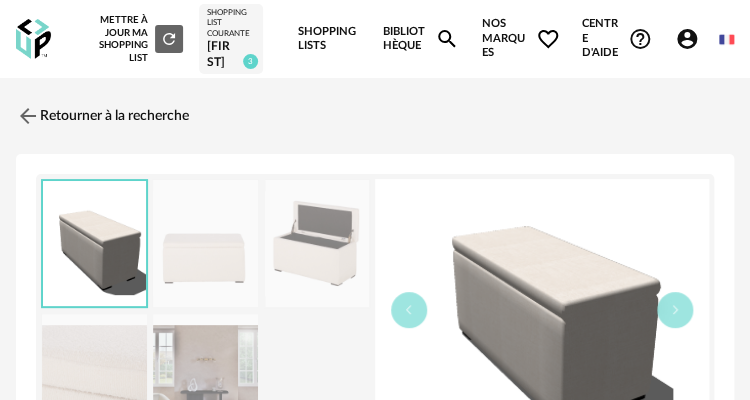click at bounding box center (28, 116) 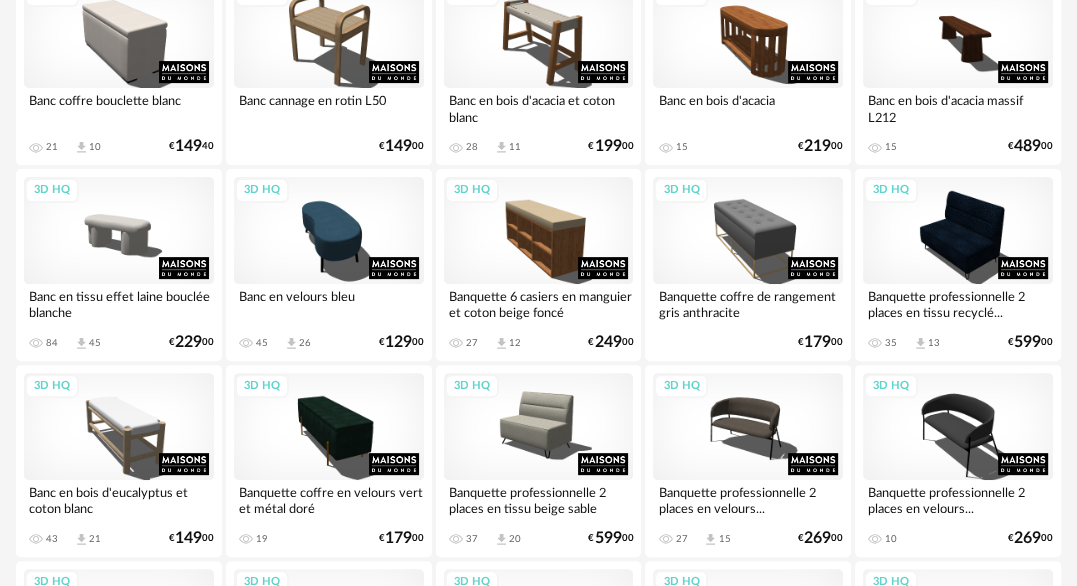 scroll, scrollTop: 0, scrollLeft: 0, axis: both 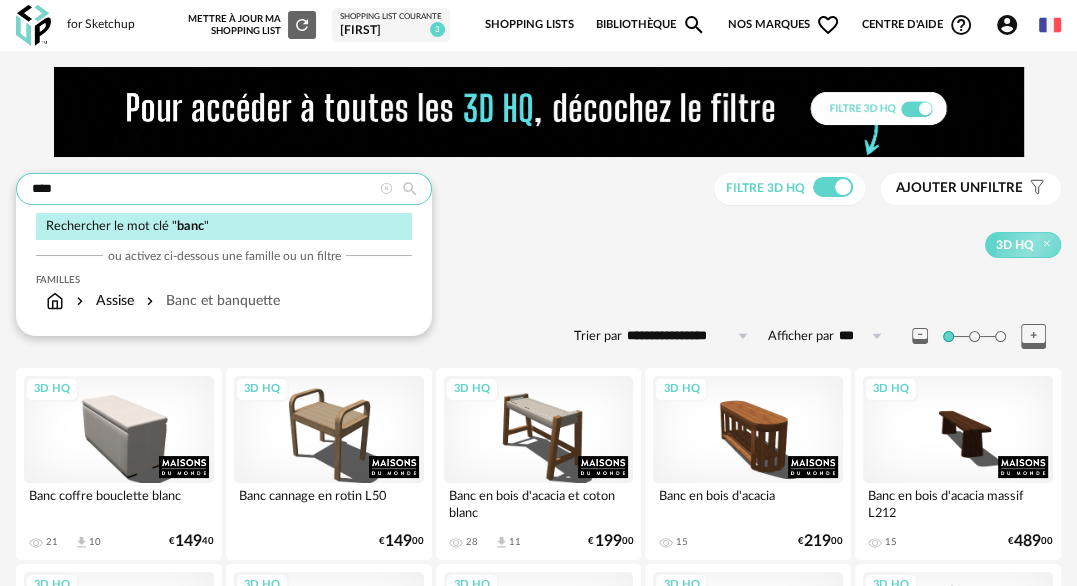 drag, startPoint x: 72, startPoint y: 193, endPoint x: -156, endPoint y: 174, distance: 228.7903 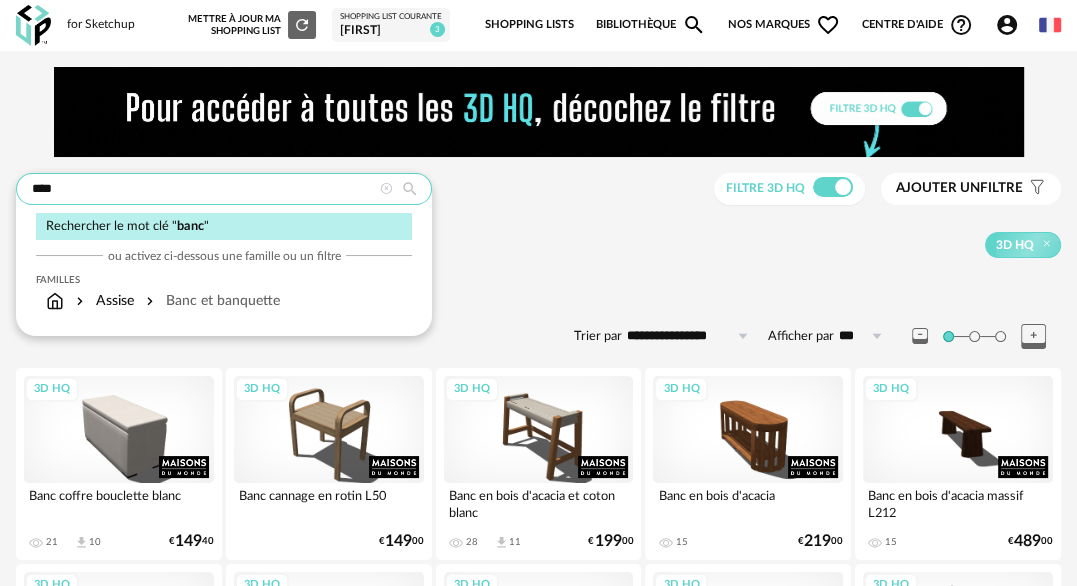 click on "for Sketchup   Nouvelle shopping list
Mettre à jour ma Shopping List
Refresh icon   Shopping List courante   jess   3       Shopping Lists   Bibliothèque Magnify icon   Nos marques Heart Outline icon   Toutes les marques   Close icon
Centre d'aide Help Circle Outline icon   Tutos vidéos   Lire la FAQ   Contacter le support   Account Circle icon   Compte   Connecté en tant que   CECILE RIBEIRO   Modifier mon profil   Ma bibliothèque perso   Mes 3D IA Creation icon   Nouveautés de la plateforme       Déconnexion
English
Menu icon         ****
Rechercher le mot clé " banc "
ou activez ci-dessous une famille ou un filtre
Familles
Assise
Banc et banquette
Filtre 3D HQ
Ajouter un  filtre s   Filter icon   Filtrer par :
Sélectionner une famille
3D HQ
20" at bounding box center [538, 2097] 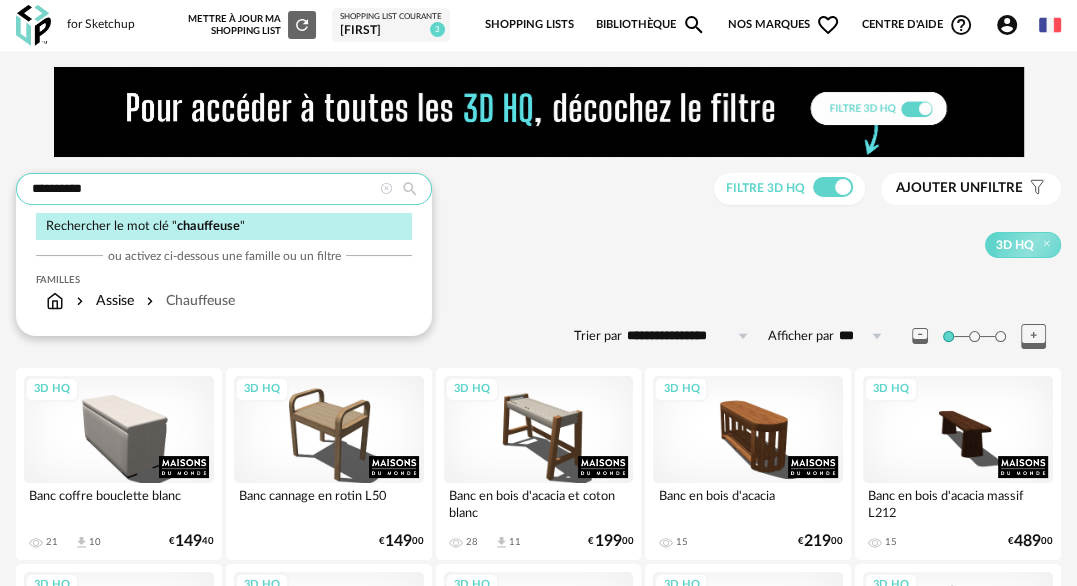 type on "**********" 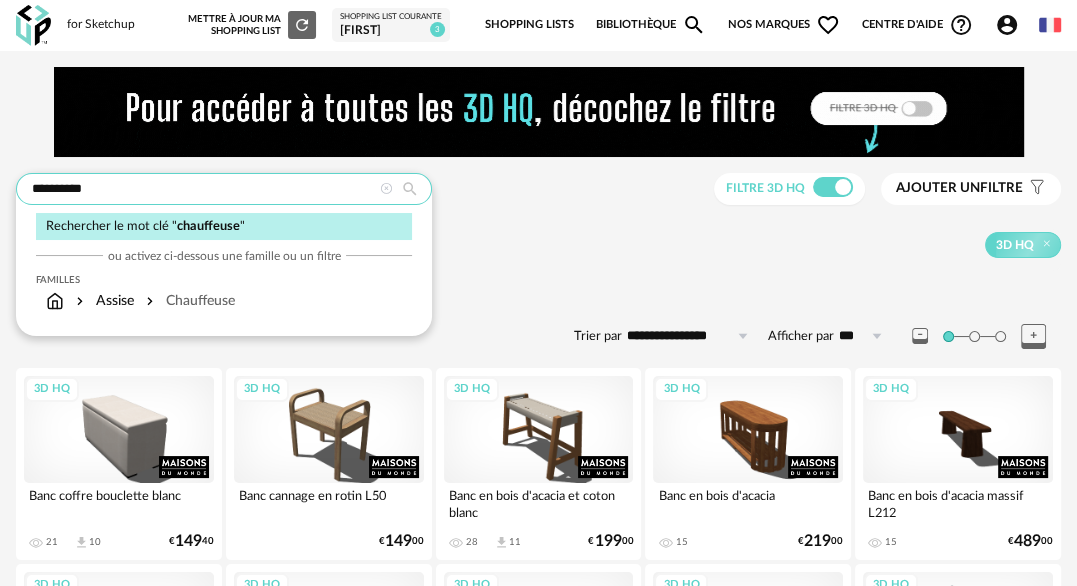 type on "**********" 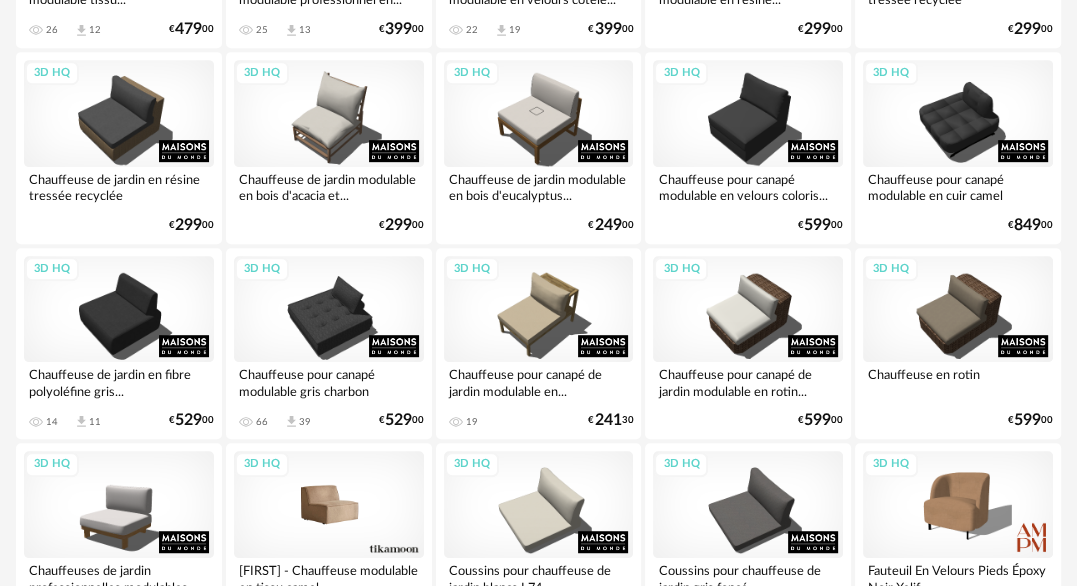 scroll, scrollTop: 666, scrollLeft: 0, axis: vertical 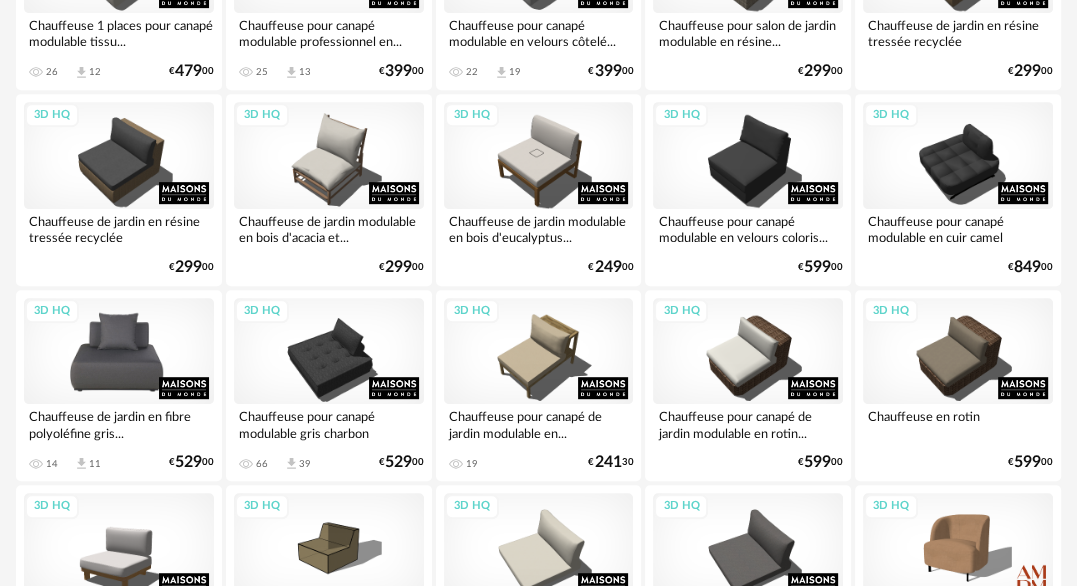 click on "3D HQ" at bounding box center [119, 351] 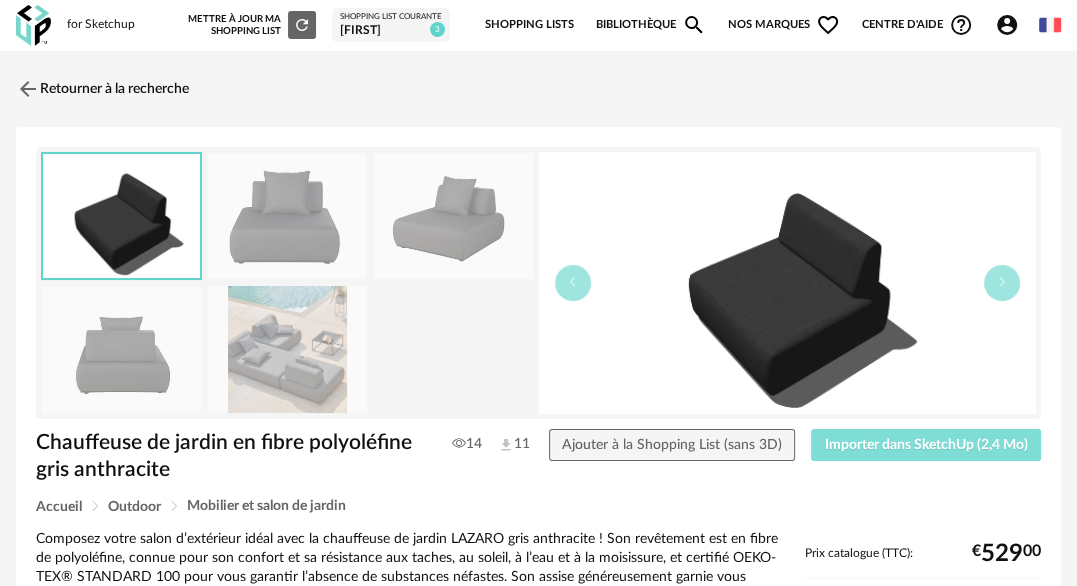 click on "Importer dans SketchUp (2,4 Mo)" at bounding box center (926, 445) 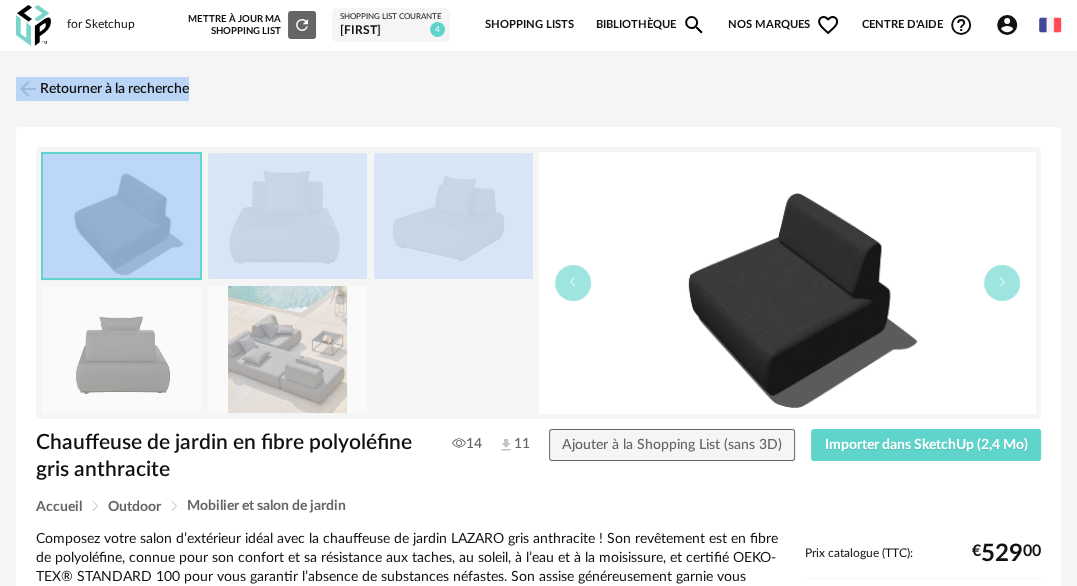 drag, startPoint x: 4, startPoint y: 356, endPoint x: -249, endPoint y: 364, distance: 253.12645 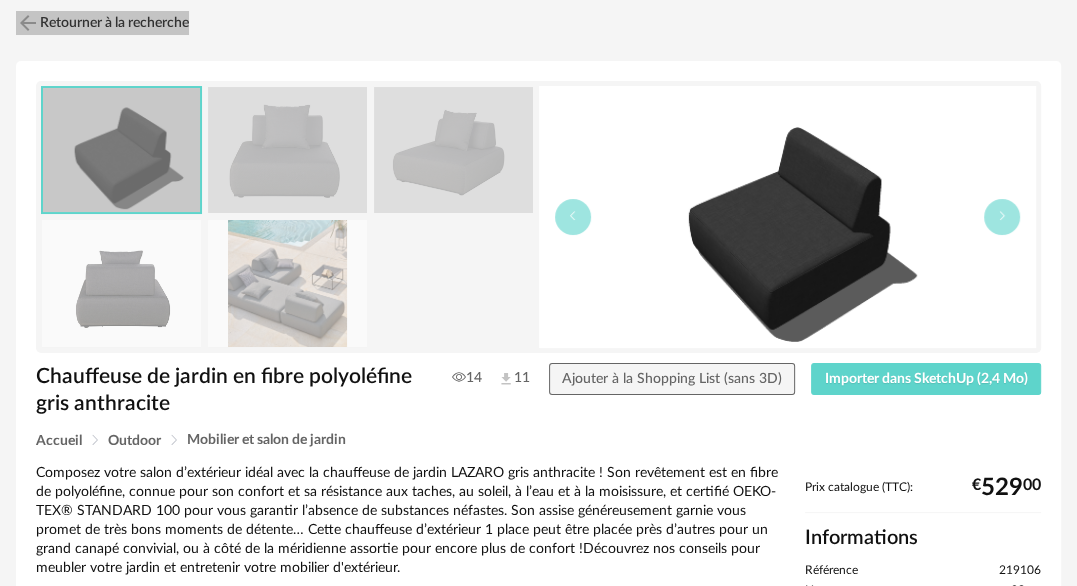 scroll, scrollTop: 167, scrollLeft: 0, axis: vertical 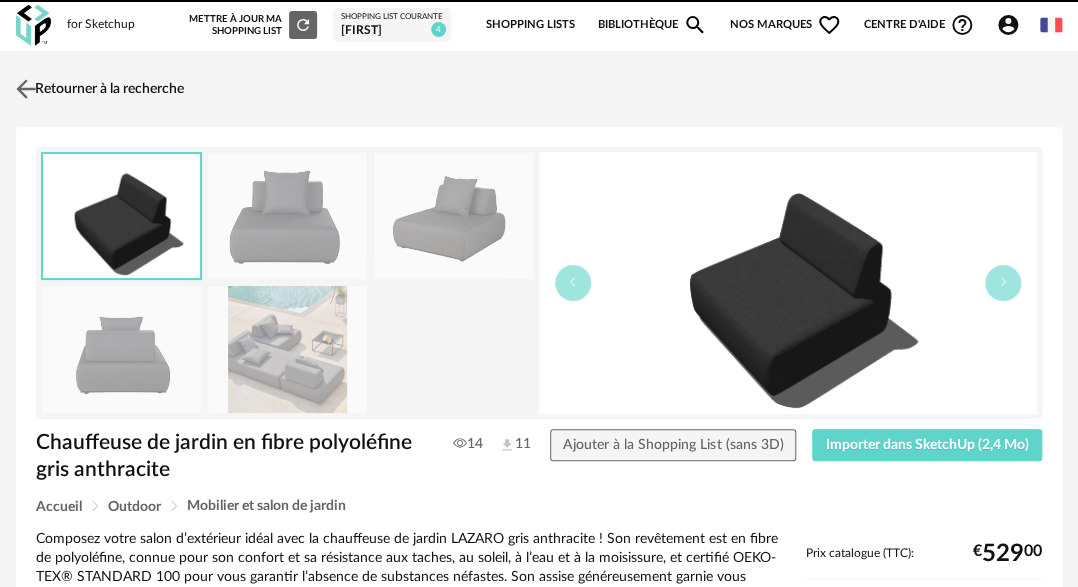 click on "Retourner à la recherche" at bounding box center [97, 89] 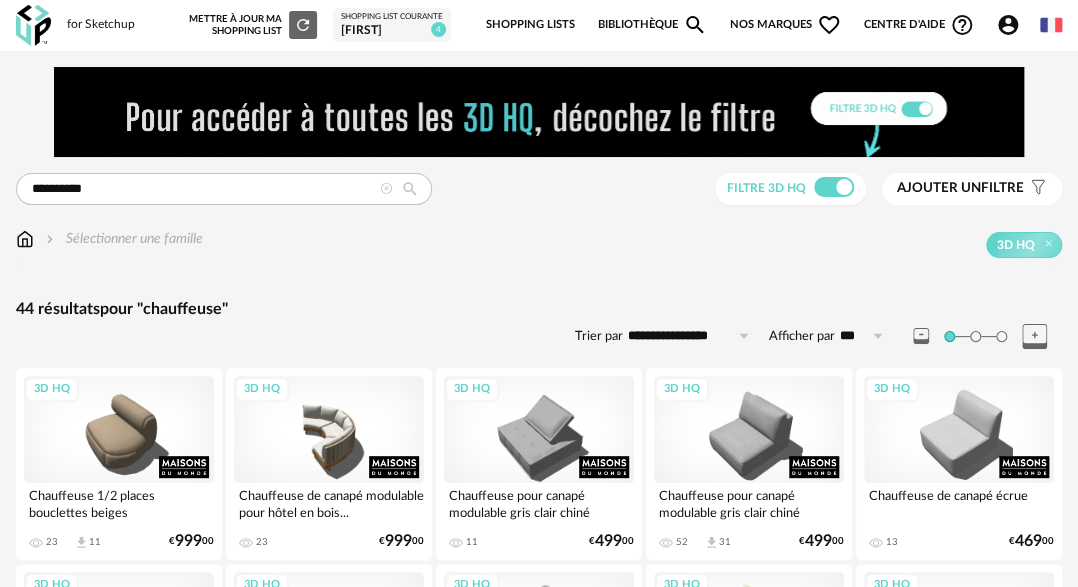 scroll, scrollTop: 0, scrollLeft: 0, axis: both 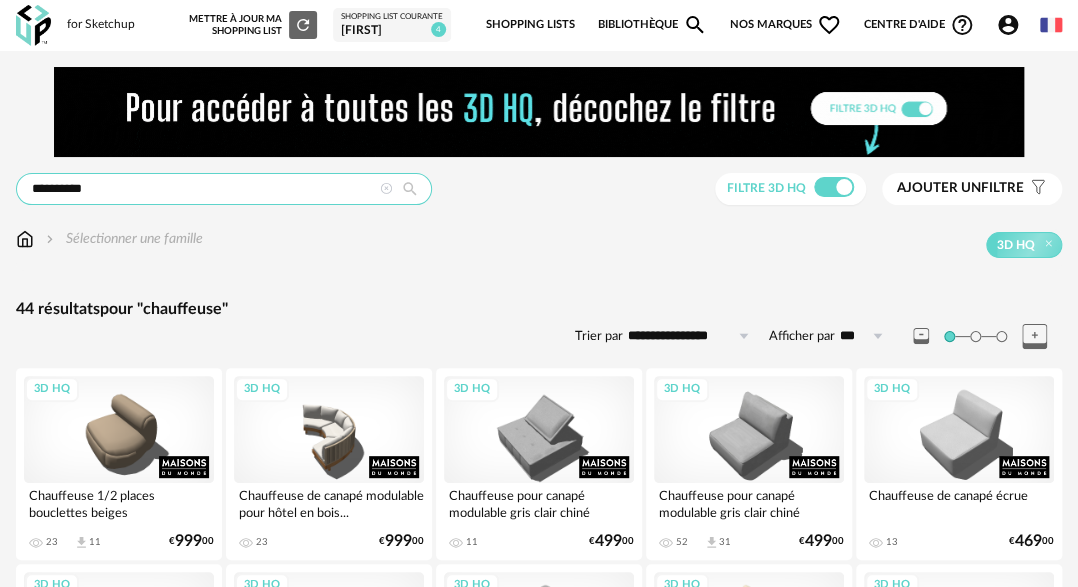 drag, startPoint x: 114, startPoint y: 195, endPoint x: -96, endPoint y: 190, distance: 210.05951 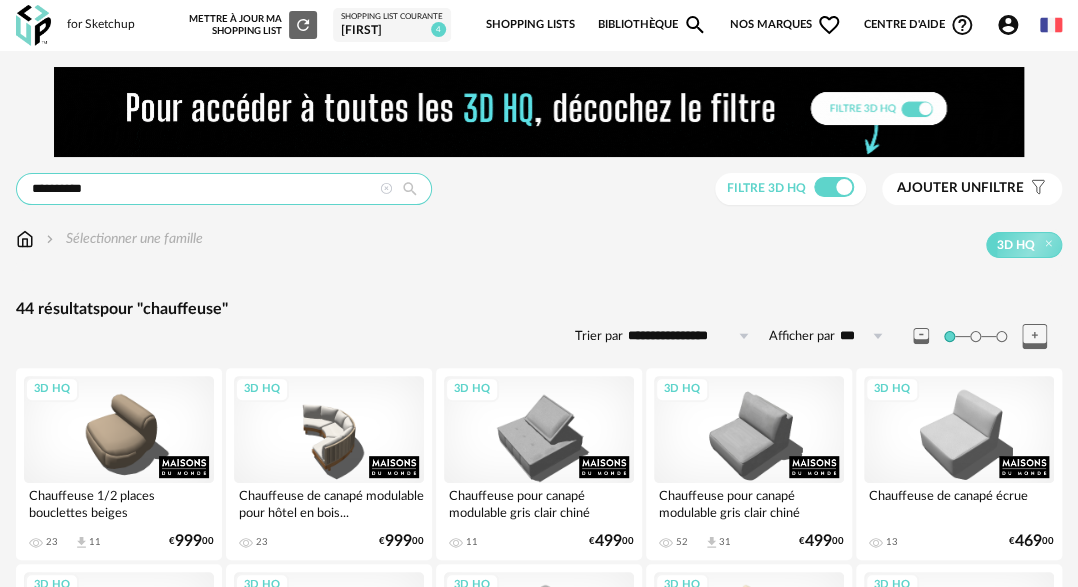 click on "**********" at bounding box center (539, 1118) 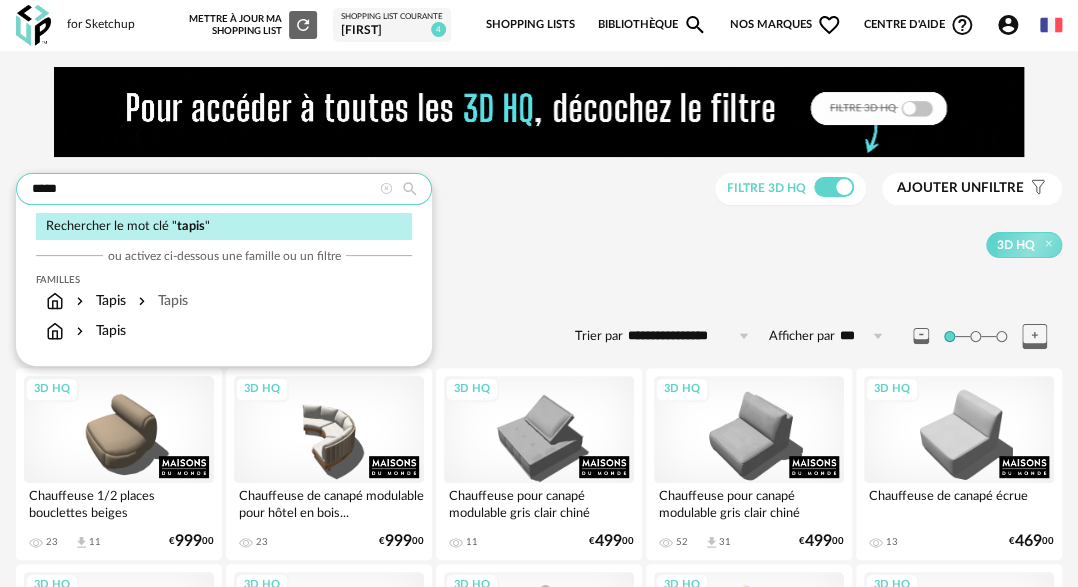 type on "*****" 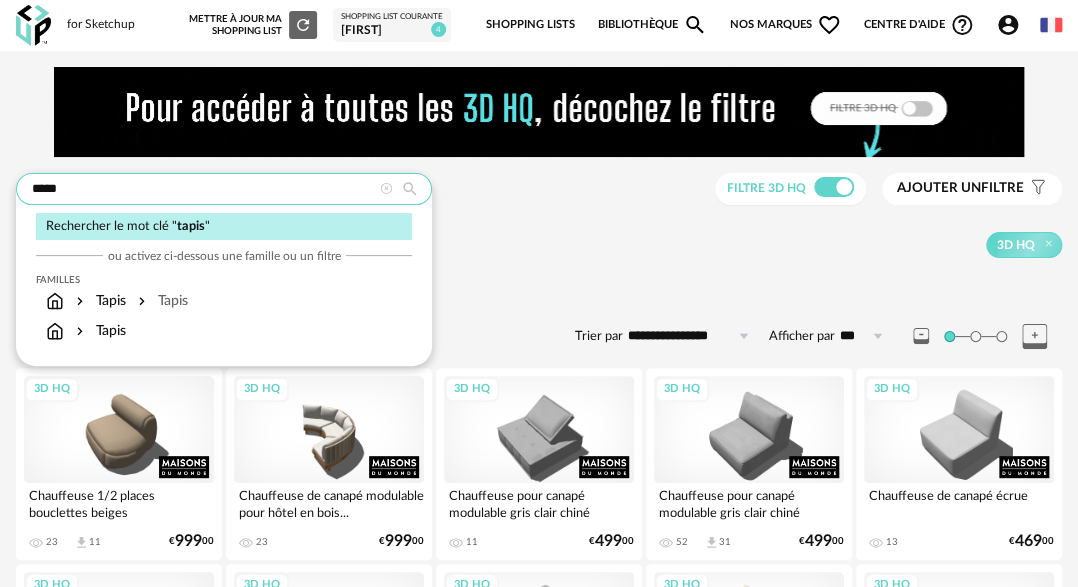 type on "**********" 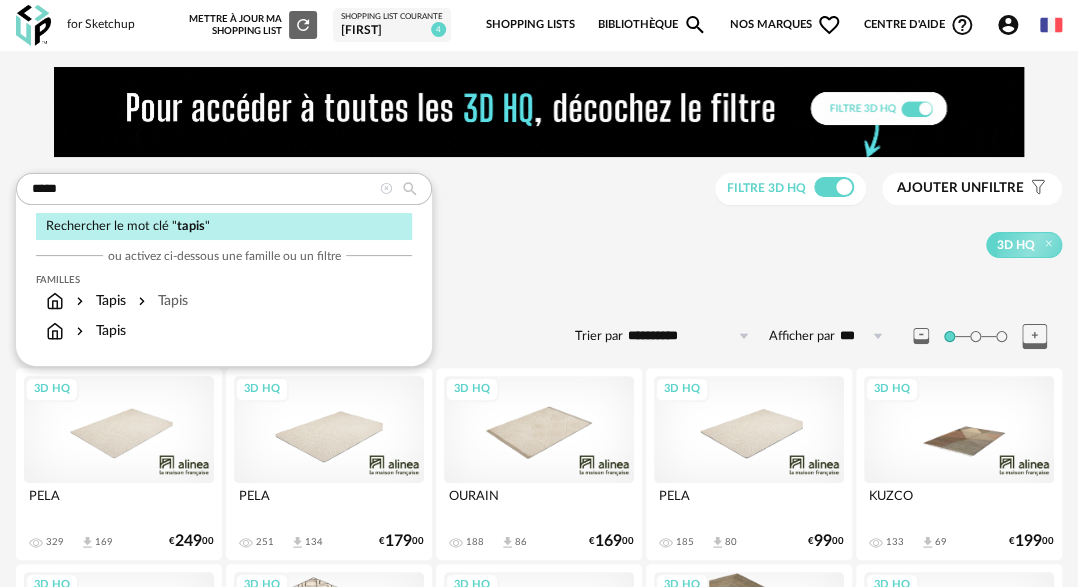 click on "3D HQ" at bounding box center [632, 245] 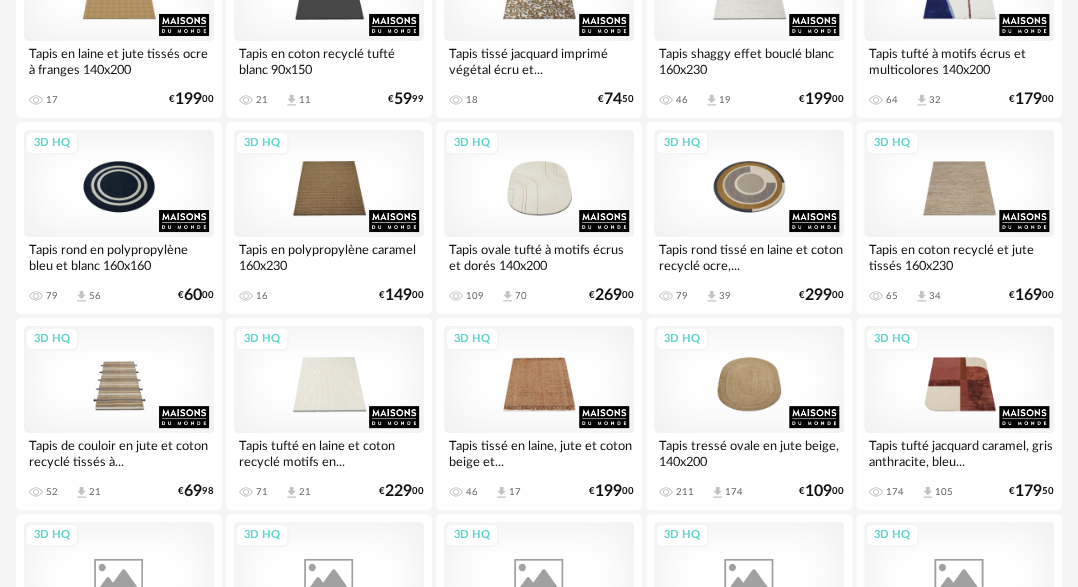 scroll, scrollTop: 2666, scrollLeft: 0, axis: vertical 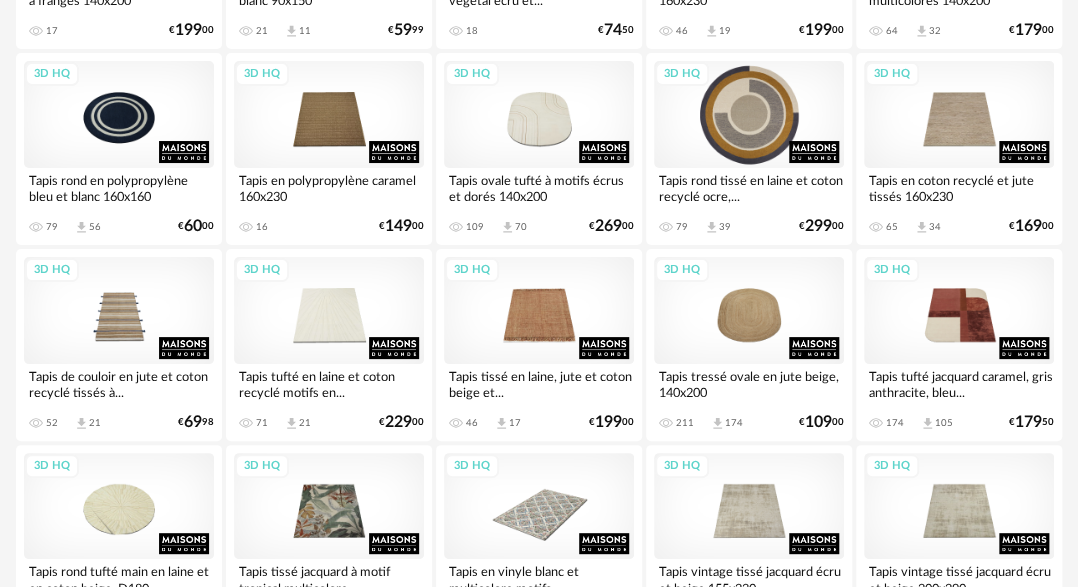 click on "3D HQ" at bounding box center (749, 114) 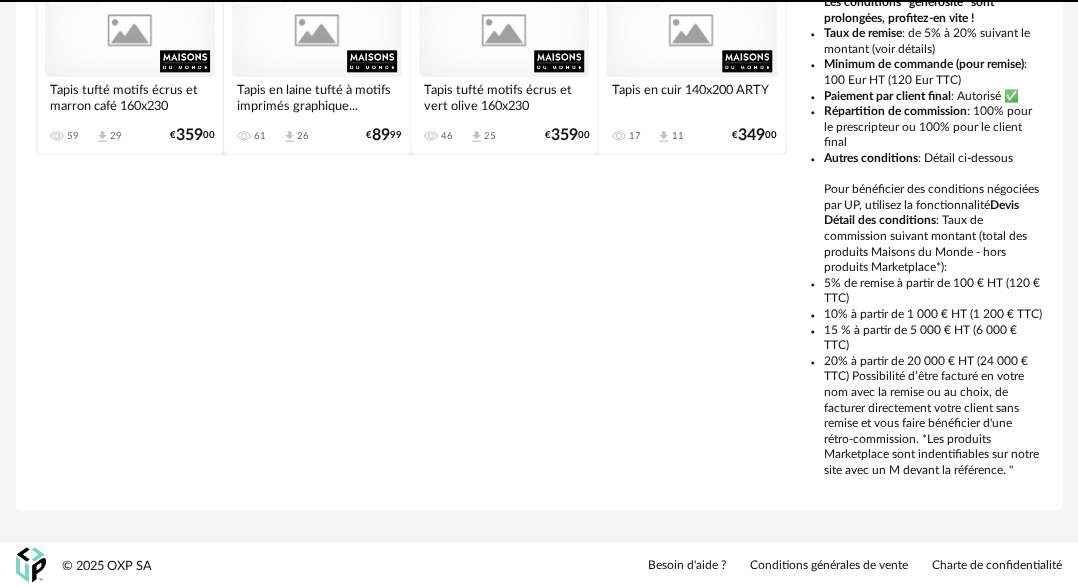 scroll, scrollTop: 0, scrollLeft: 0, axis: both 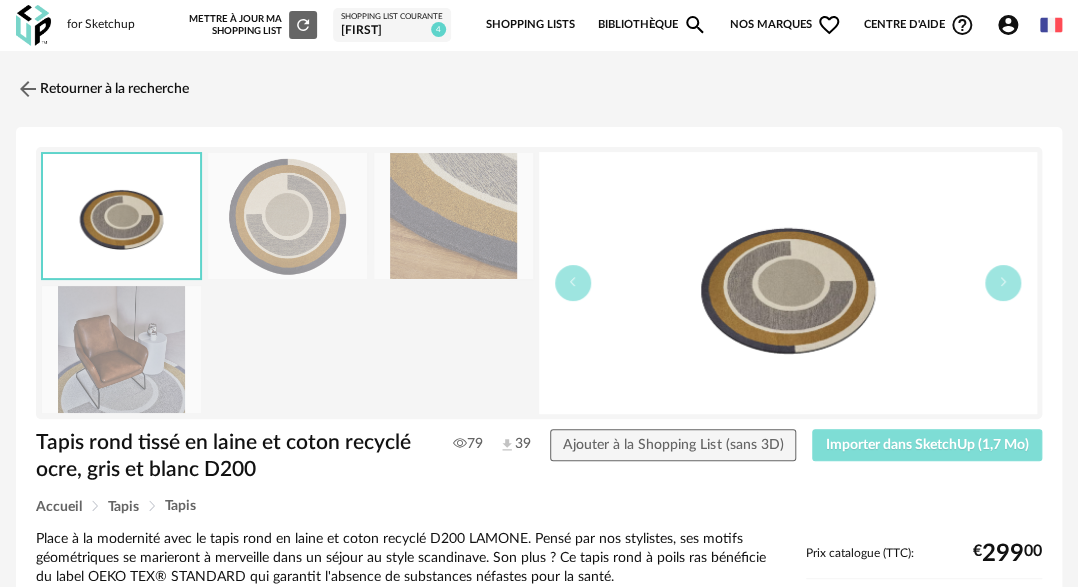click on "Importer dans SketchUp (1,7 Mo)" at bounding box center (927, 445) 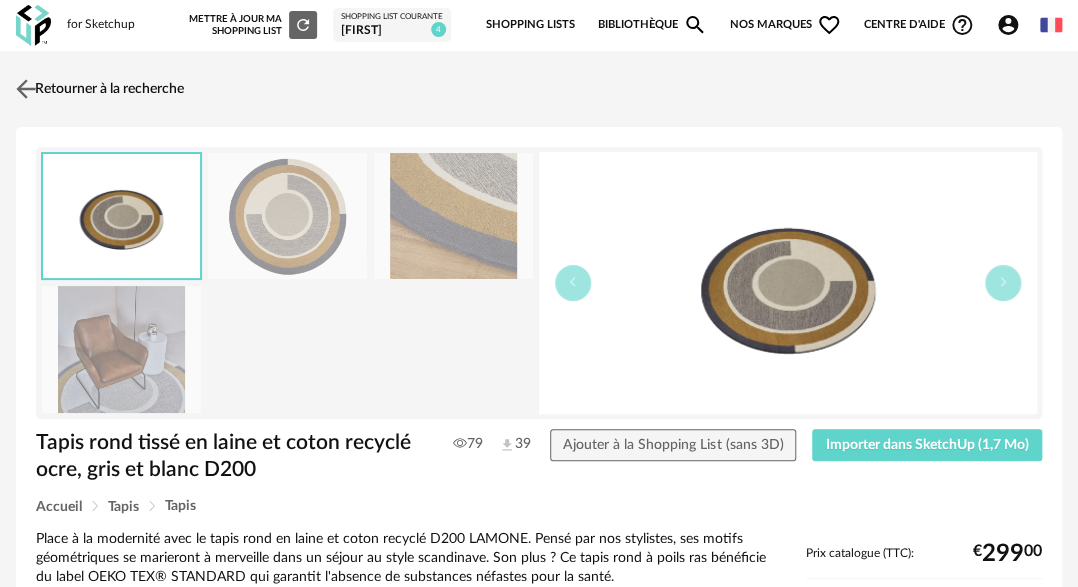 click at bounding box center [26, 88] 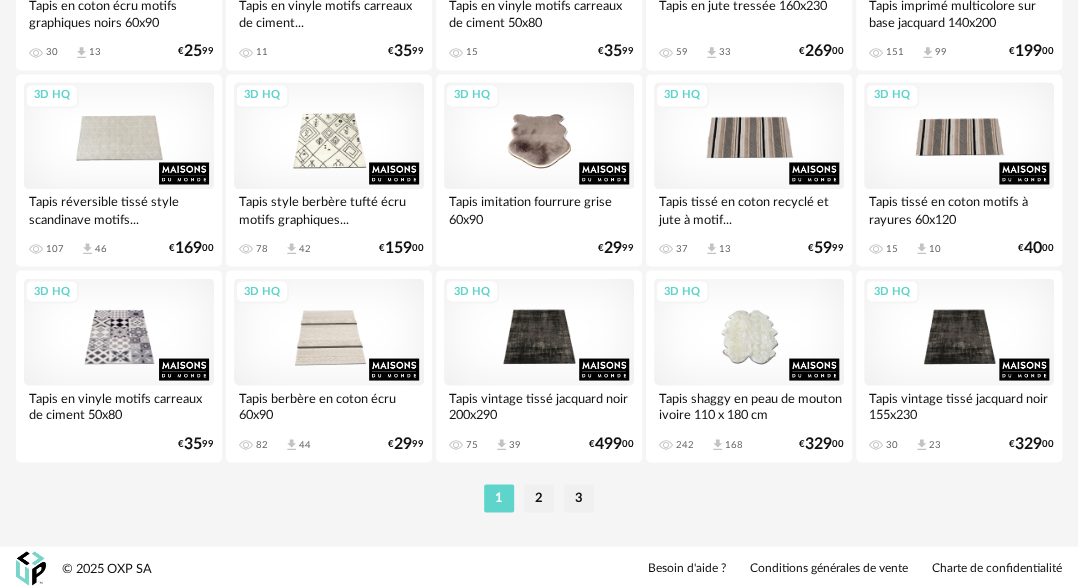 scroll, scrollTop: 3822, scrollLeft: 0, axis: vertical 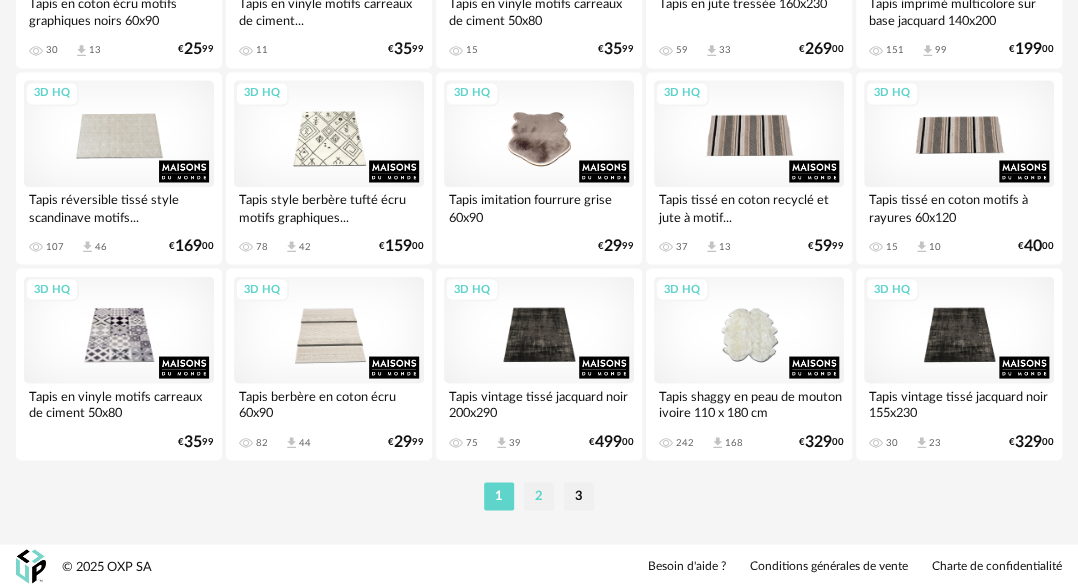 click on "2" at bounding box center [539, 496] 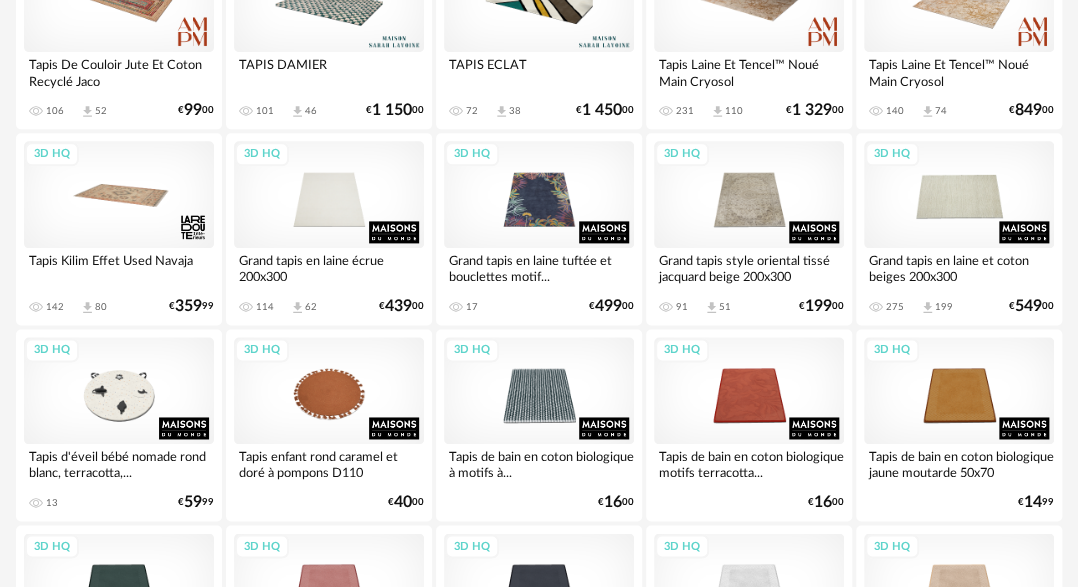scroll, scrollTop: 833, scrollLeft: 0, axis: vertical 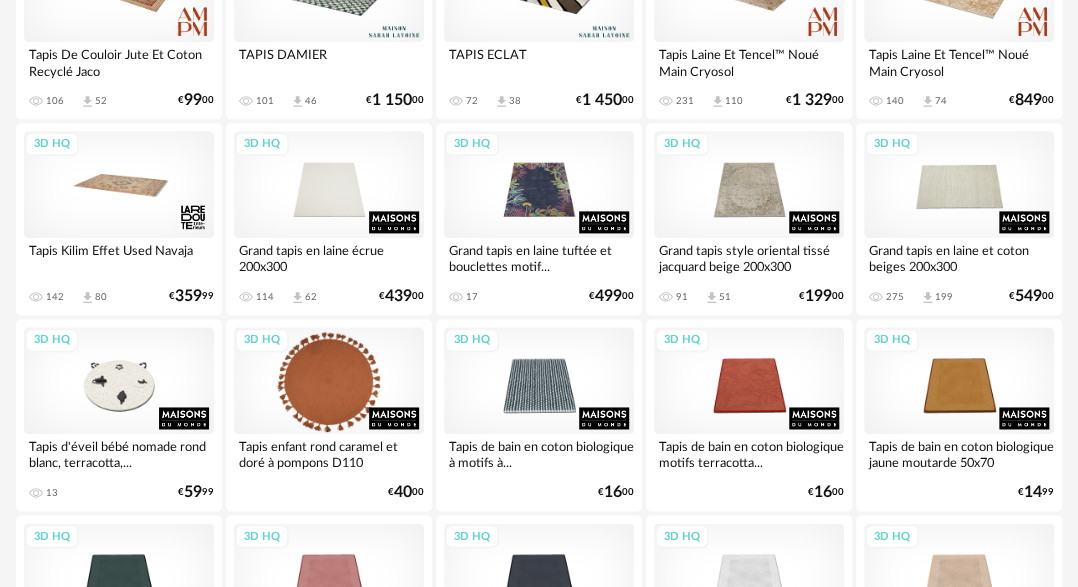 click on "3D HQ" at bounding box center (329, 380) 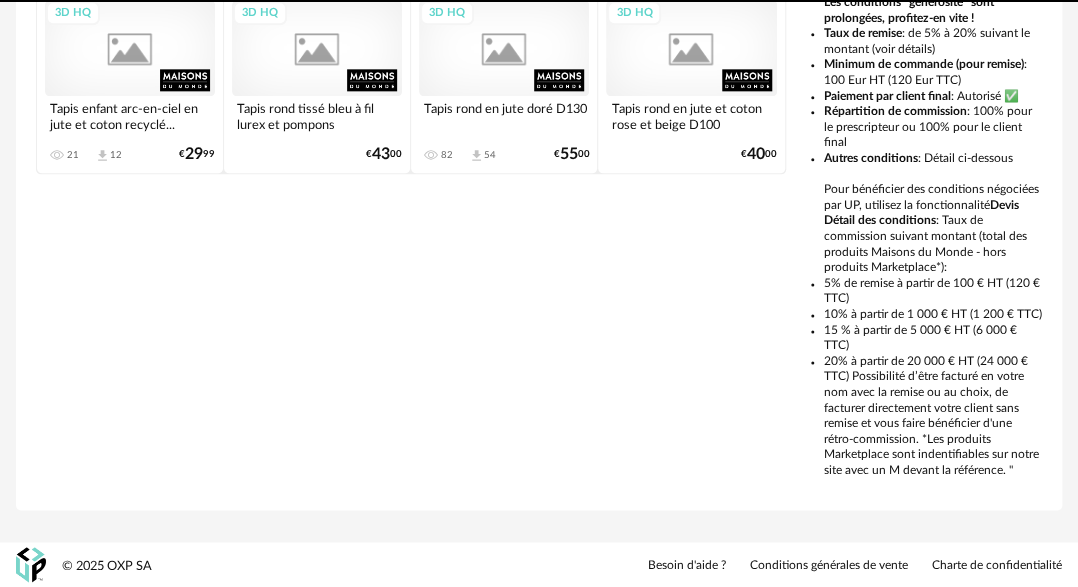 scroll, scrollTop: 0, scrollLeft: 0, axis: both 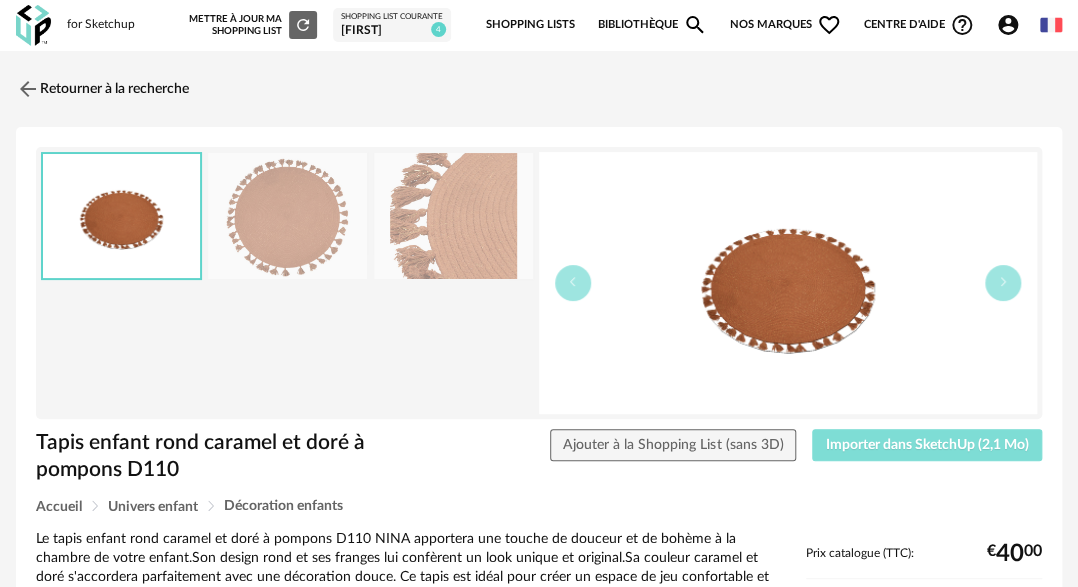 click on "Importer dans SketchUp (2,1 Mo)" at bounding box center (927, 445) 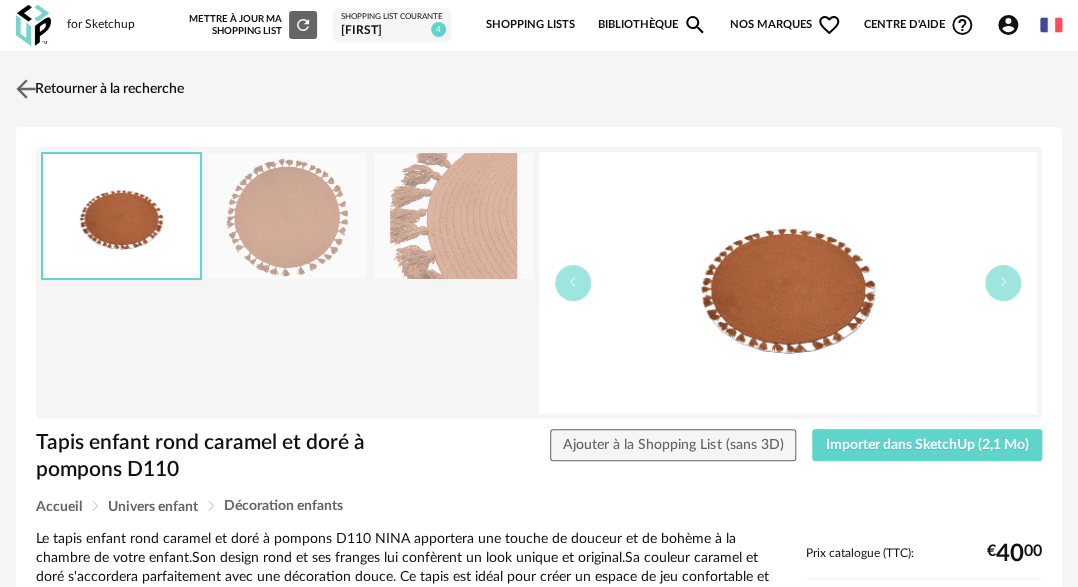 click at bounding box center (26, 88) 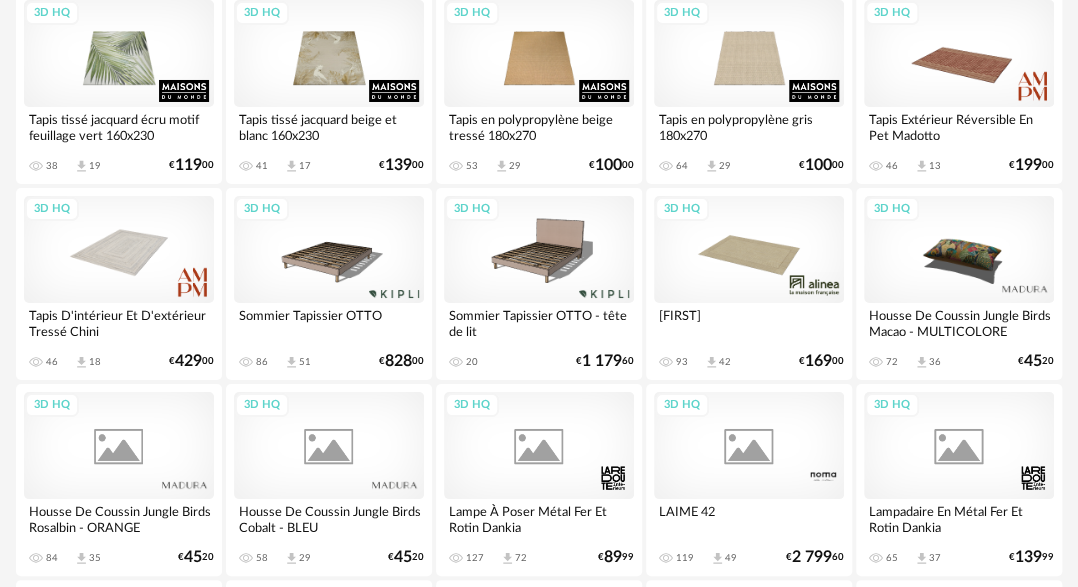 scroll, scrollTop: 2667, scrollLeft: 0, axis: vertical 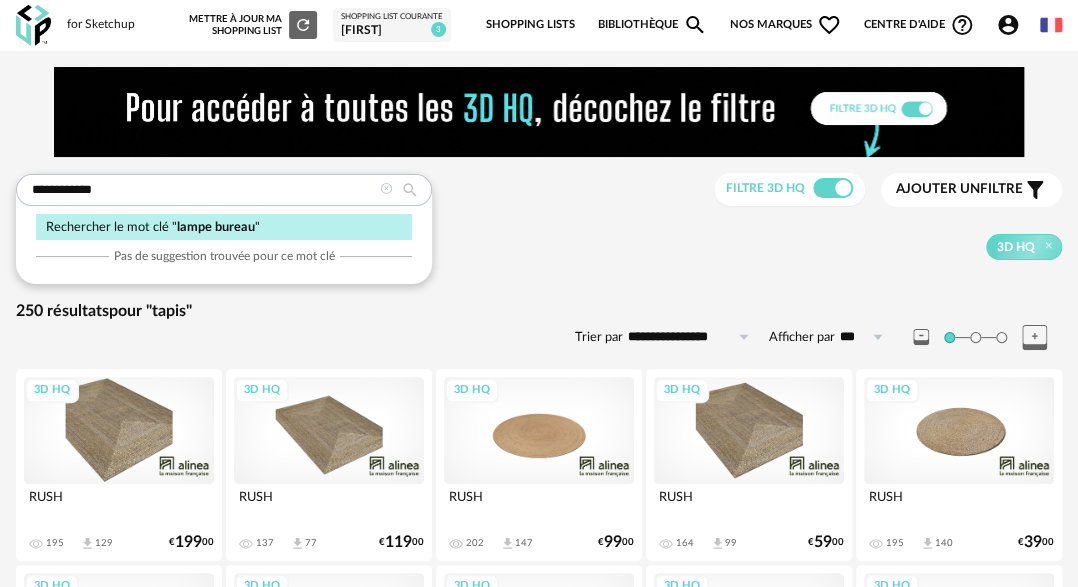 type on "**********" 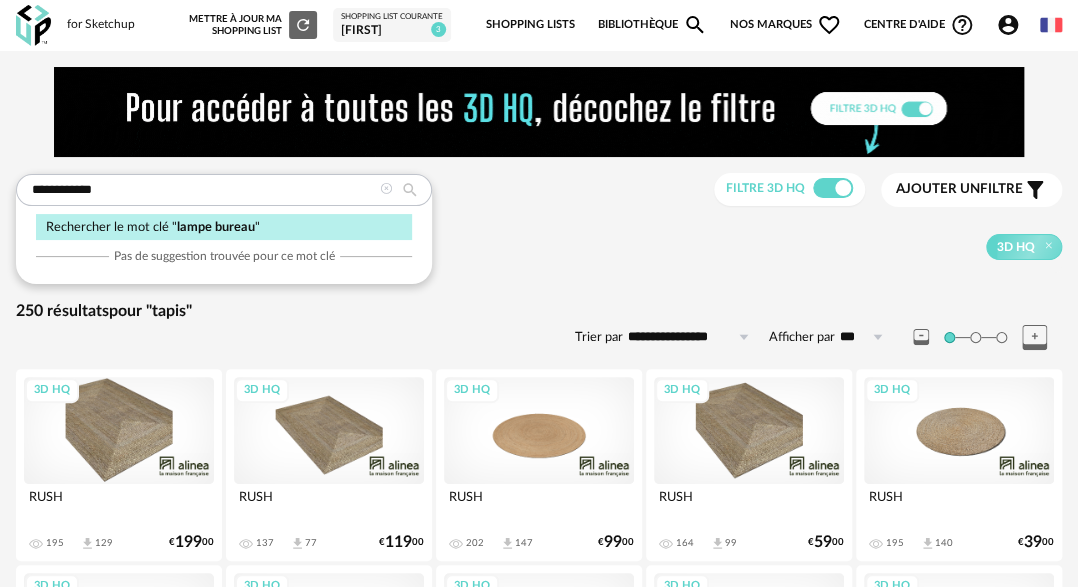 type on "**********" 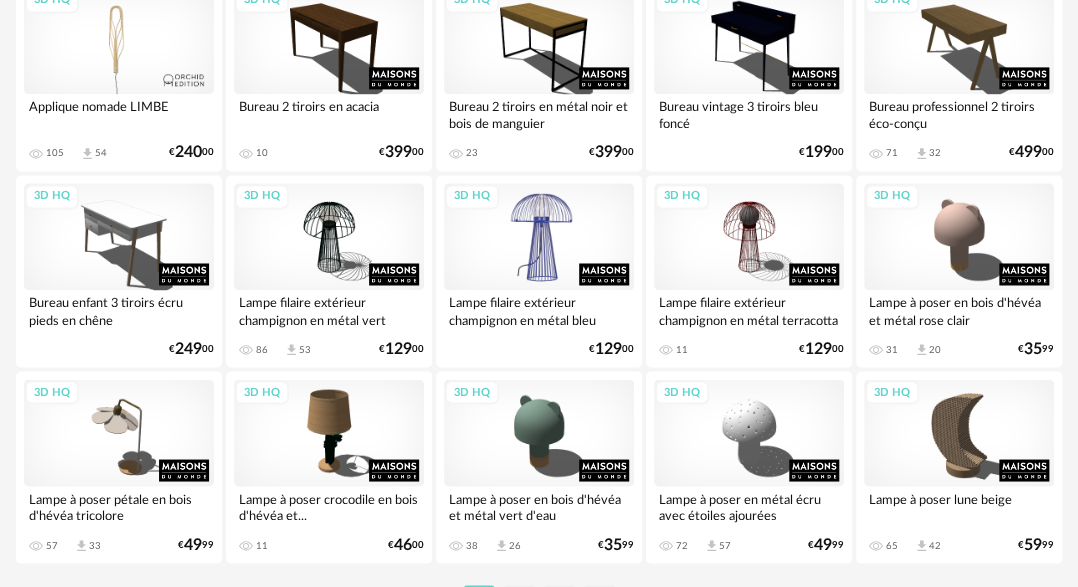 scroll, scrollTop: 3823, scrollLeft: 0, axis: vertical 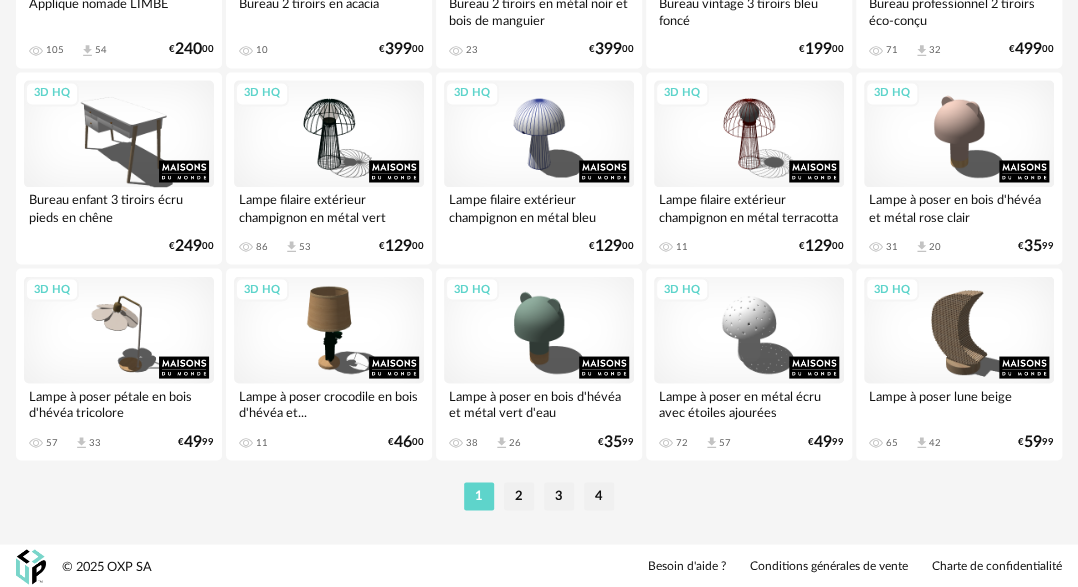 click on "2" at bounding box center (519, 496) 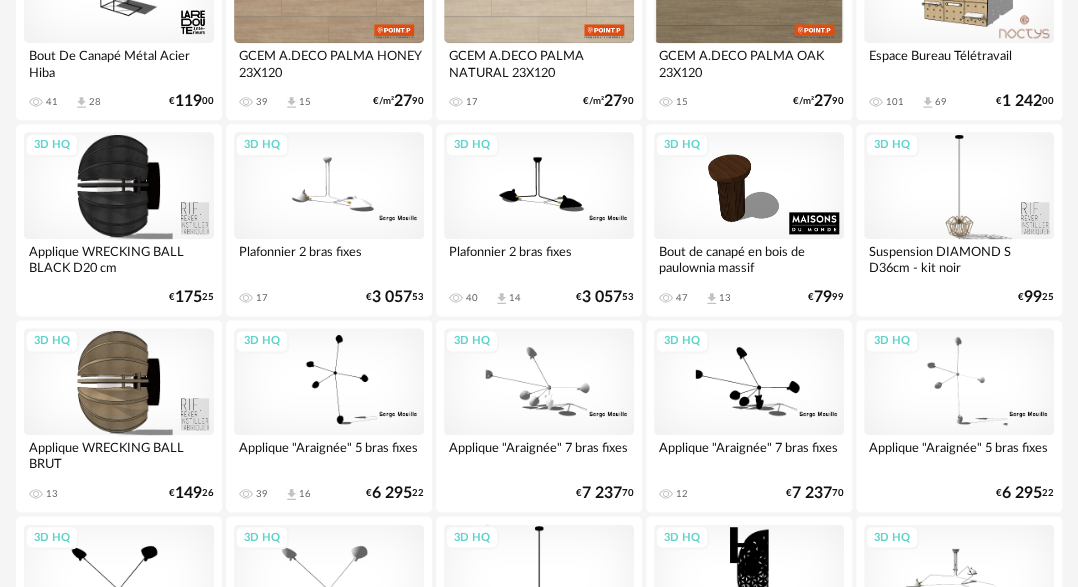scroll, scrollTop: 0, scrollLeft: 0, axis: both 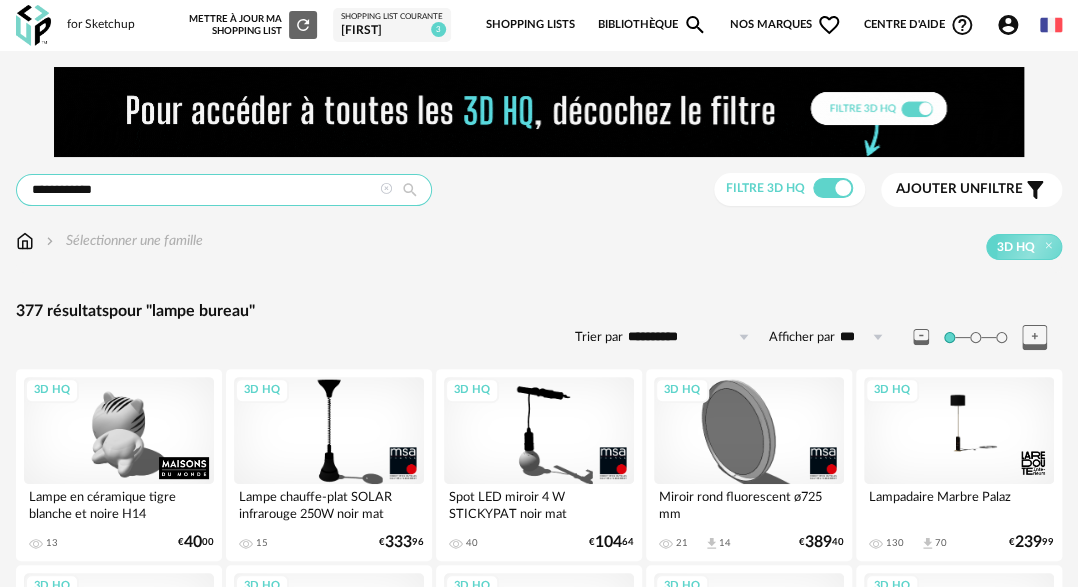 click on "**********" at bounding box center [224, 190] 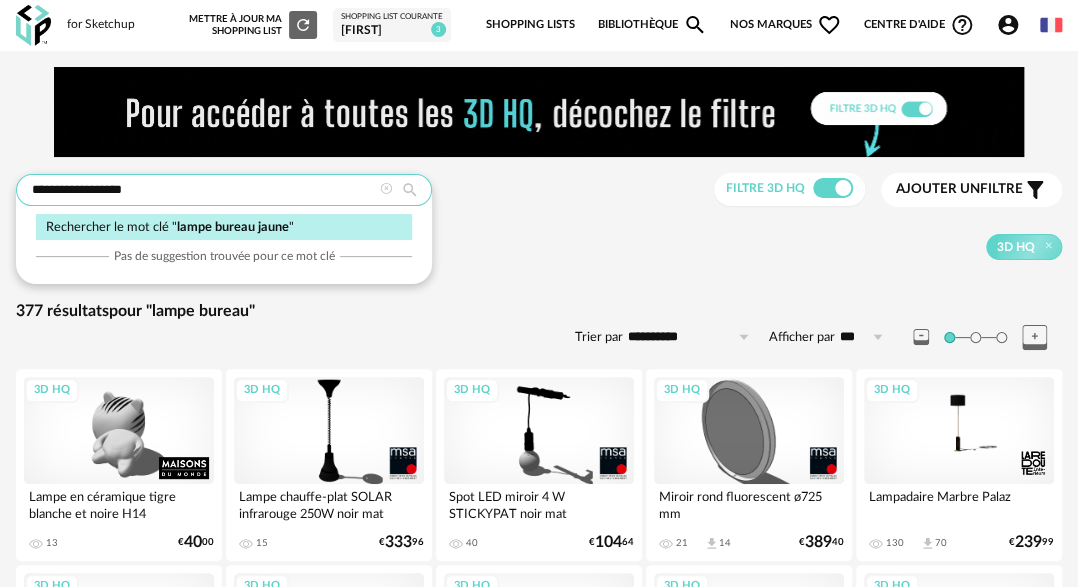 type on "**********" 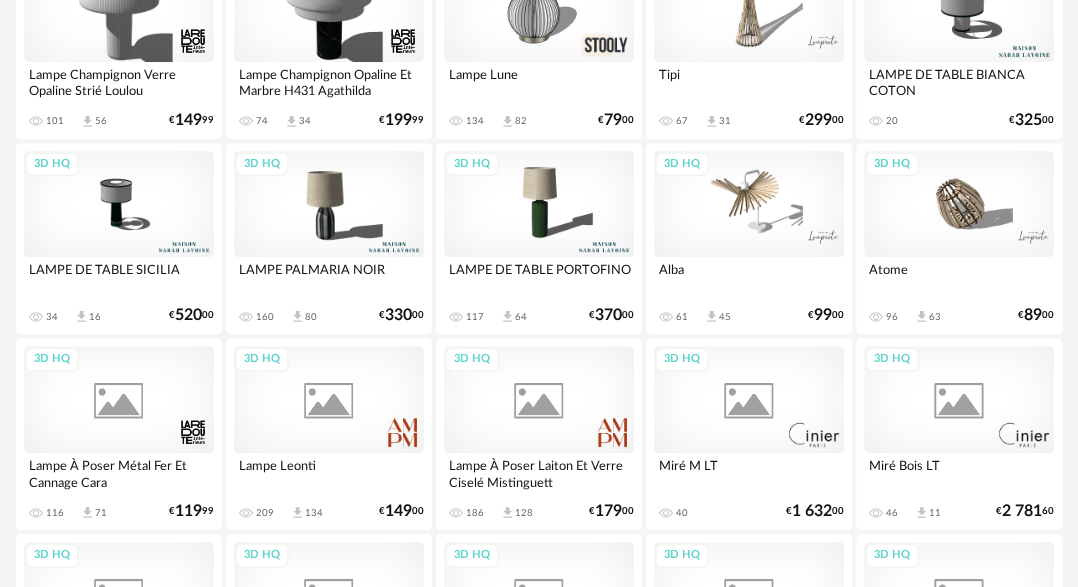 scroll, scrollTop: 3000, scrollLeft: 0, axis: vertical 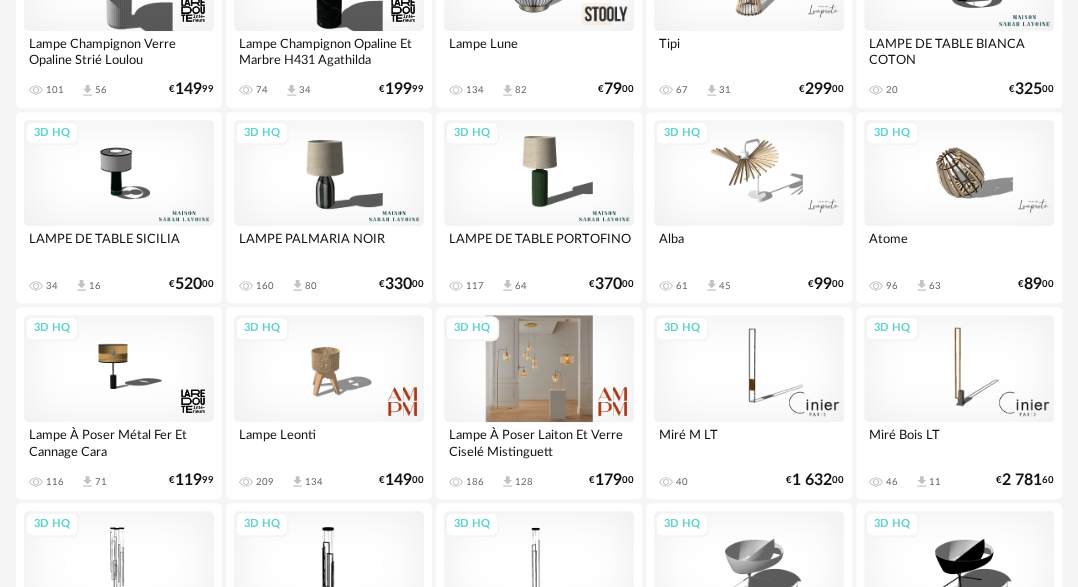click on "3D HQ" at bounding box center (539, 368) 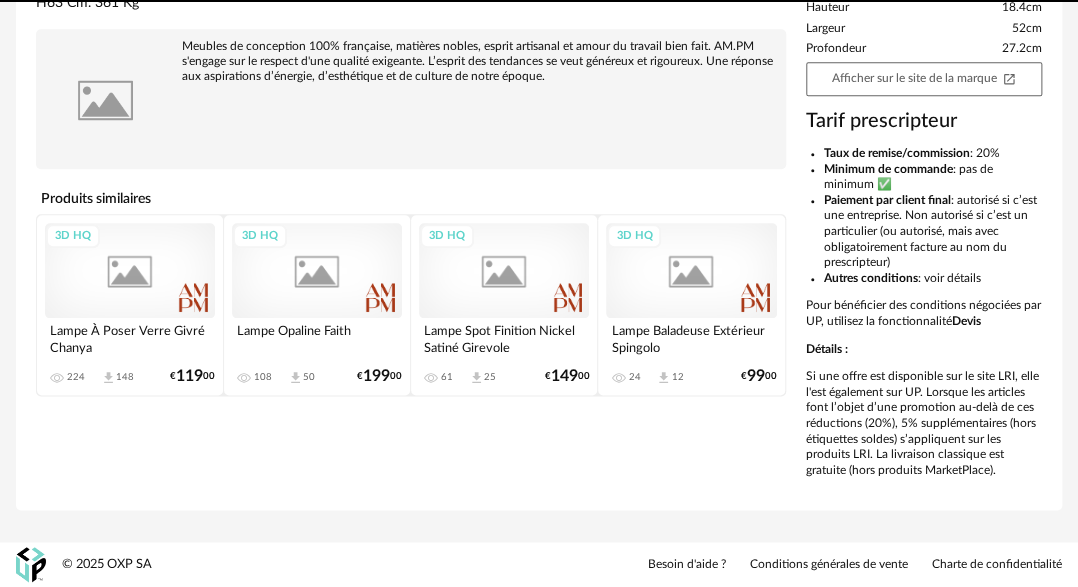 scroll, scrollTop: 0, scrollLeft: 0, axis: both 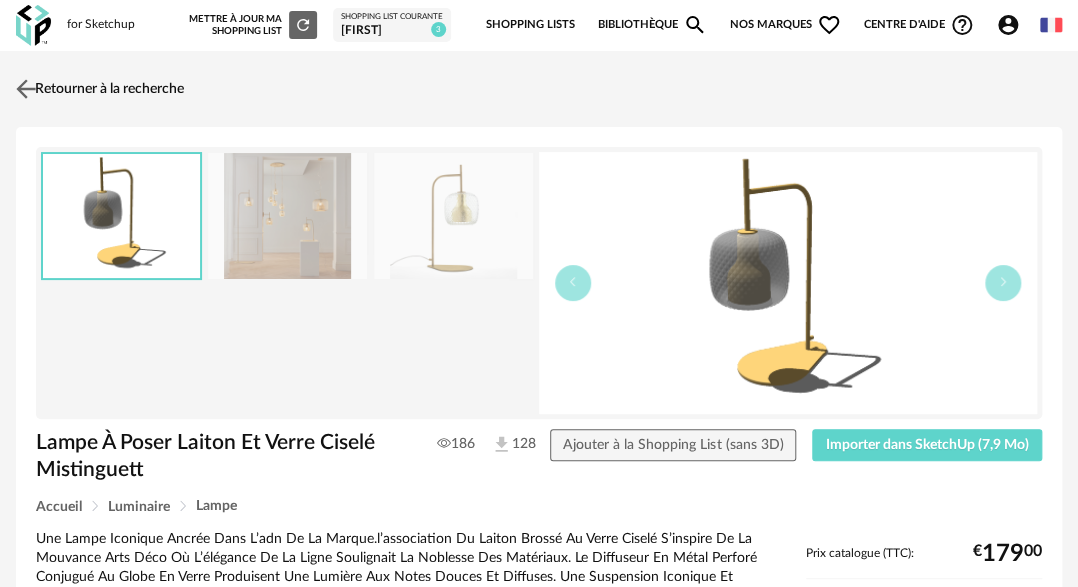 click at bounding box center [26, 88] 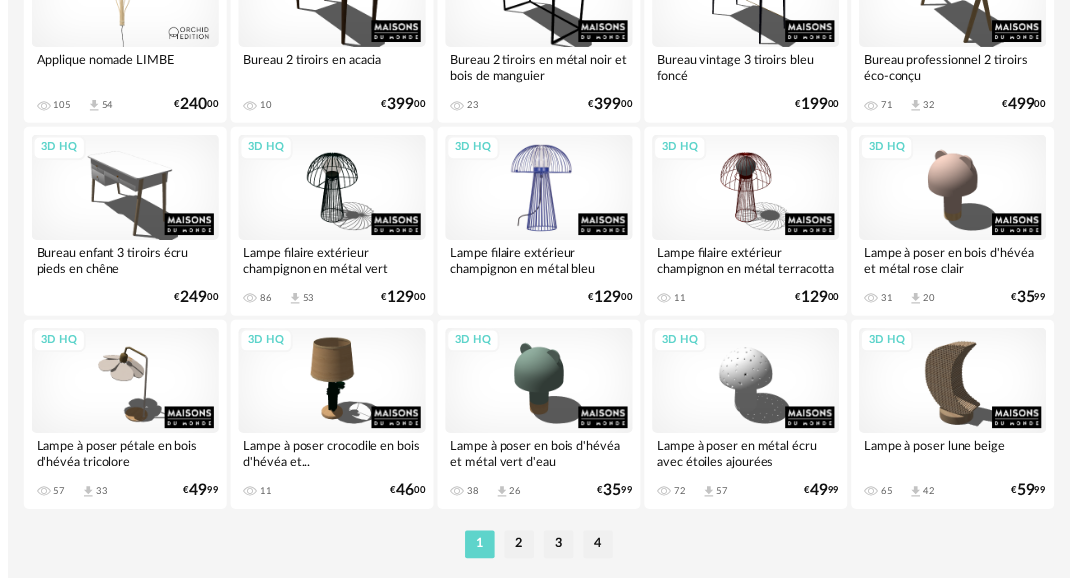 scroll, scrollTop: 3822, scrollLeft: 0, axis: vertical 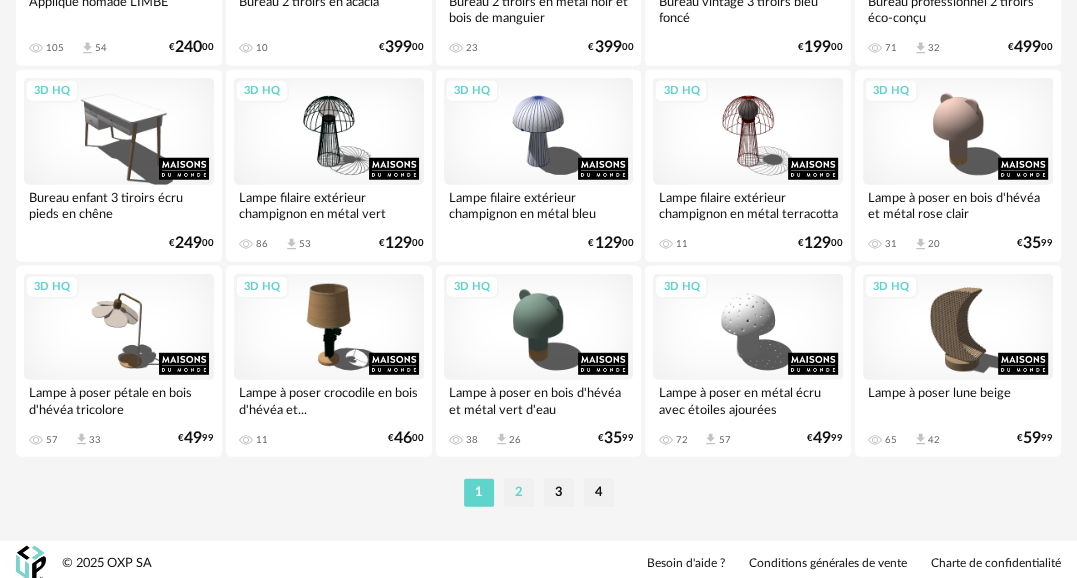 click on "2" at bounding box center [519, 493] 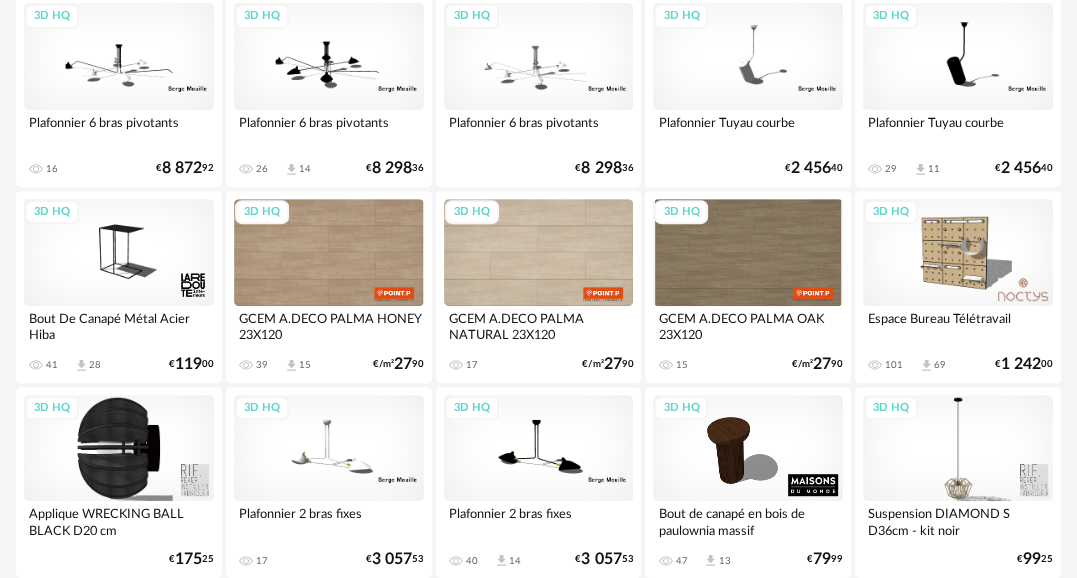 scroll, scrollTop: 0, scrollLeft: 0, axis: both 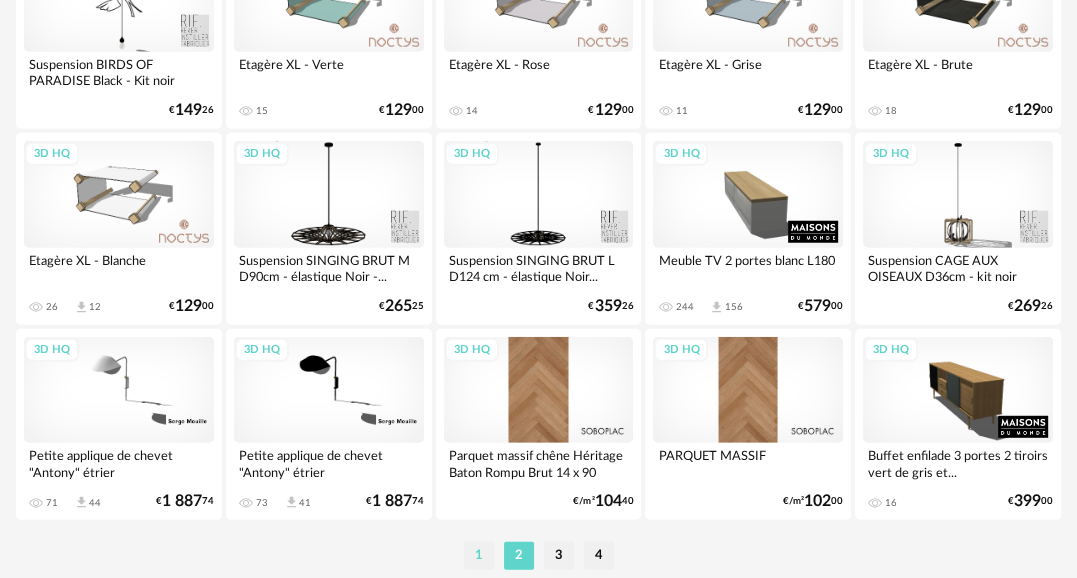 click on "1" at bounding box center [479, 556] 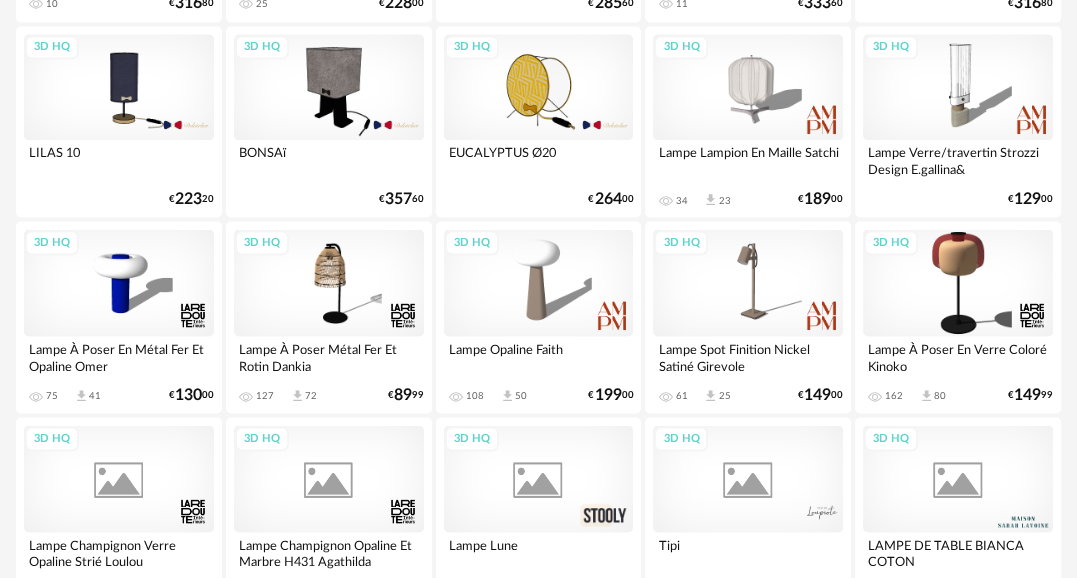 scroll, scrollTop: 2500, scrollLeft: 0, axis: vertical 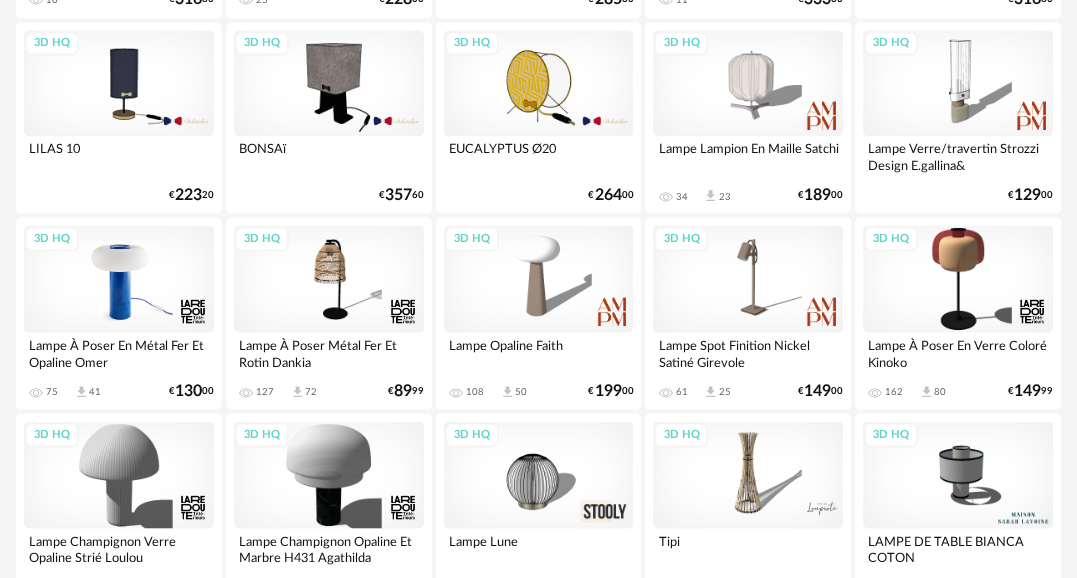 click on "3D HQ" at bounding box center (119, 278) 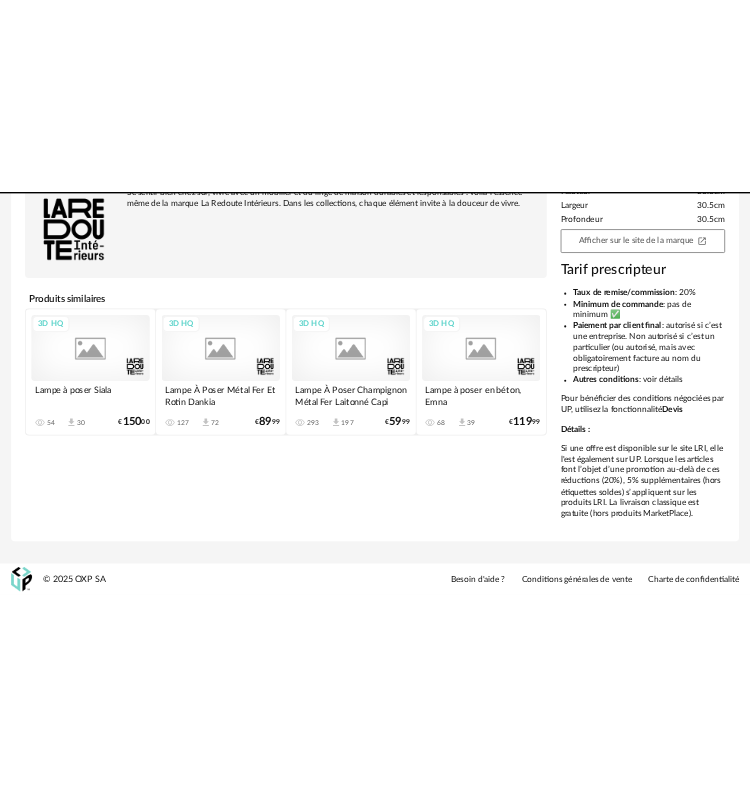 scroll, scrollTop: 0, scrollLeft: 0, axis: both 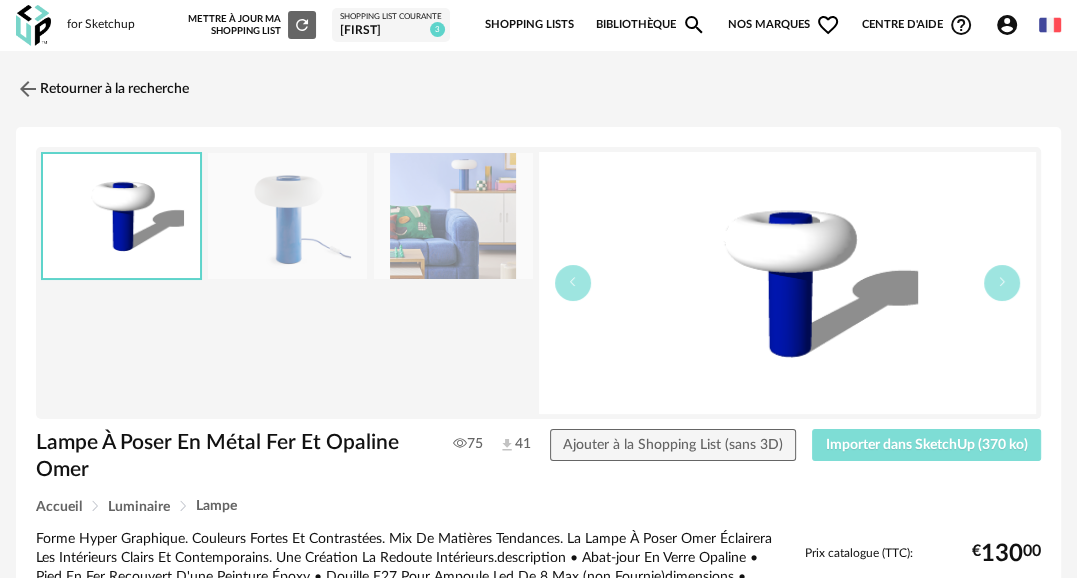 click on "Importer dans SketchUp (370 ko)" at bounding box center (926, 445) 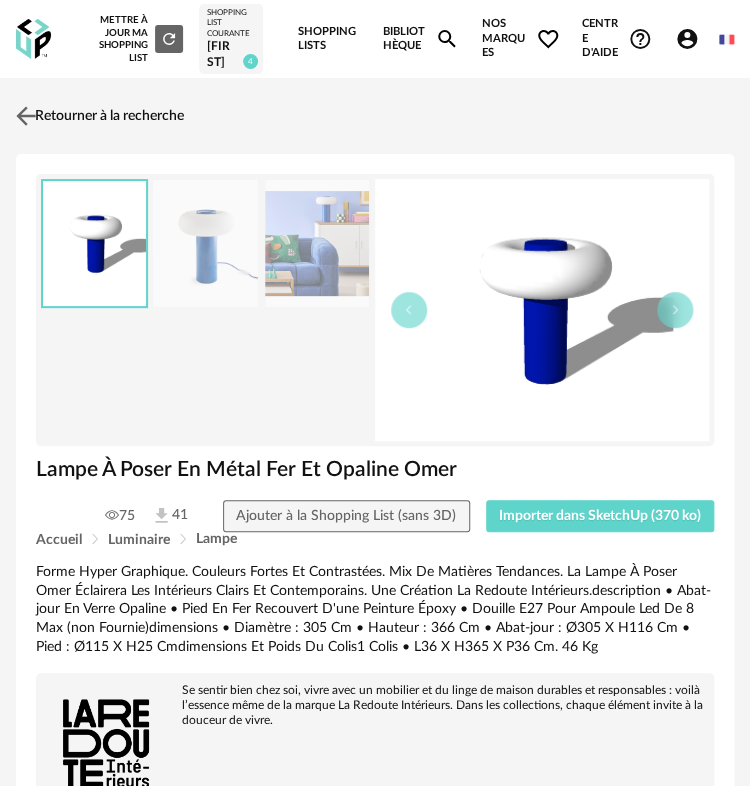 click at bounding box center (26, 116) 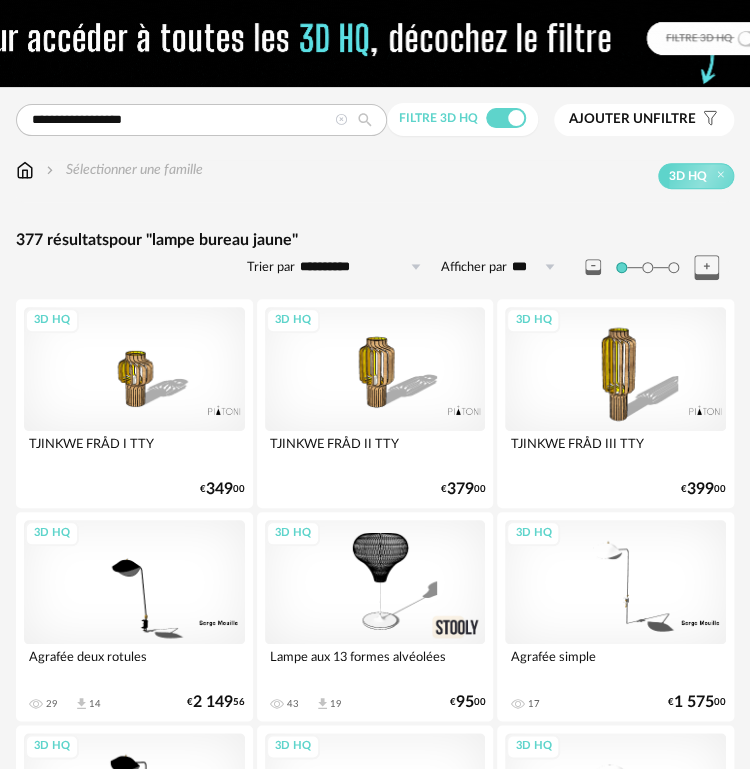 scroll, scrollTop: 0, scrollLeft: 0, axis: both 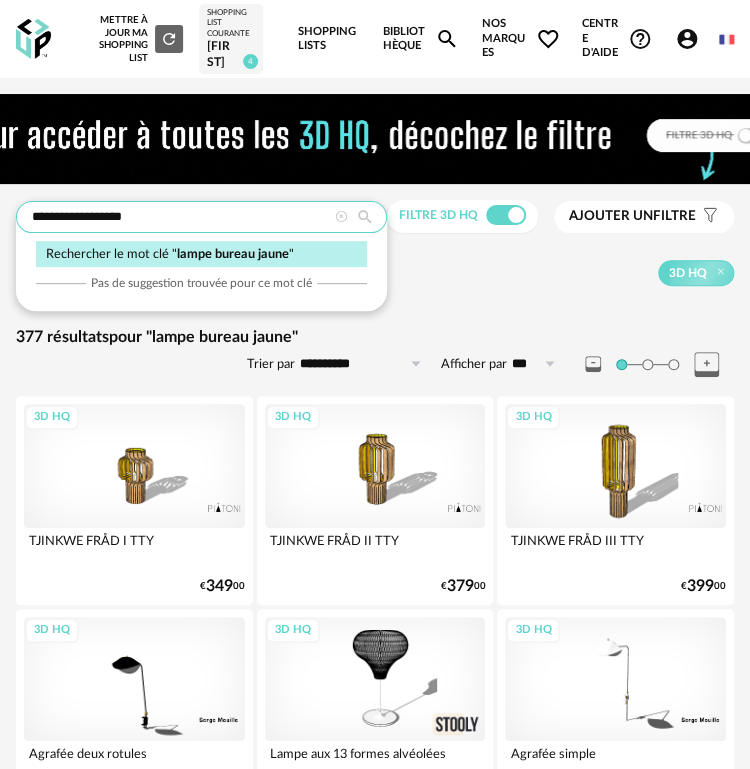 drag, startPoint x: 125, startPoint y: 193, endPoint x: -96, endPoint y: 172, distance: 221.9955 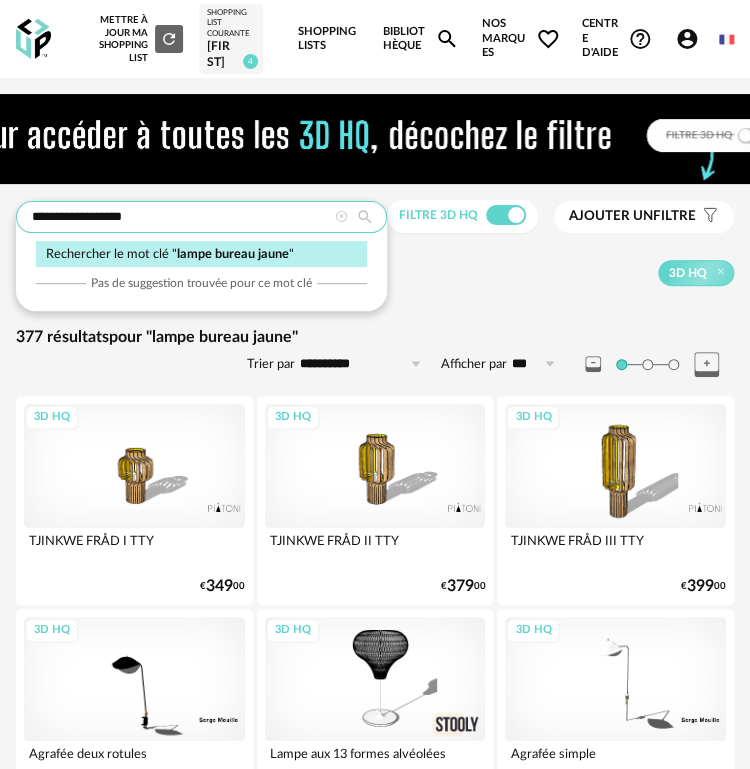 click on "**********" at bounding box center (375, 3961) 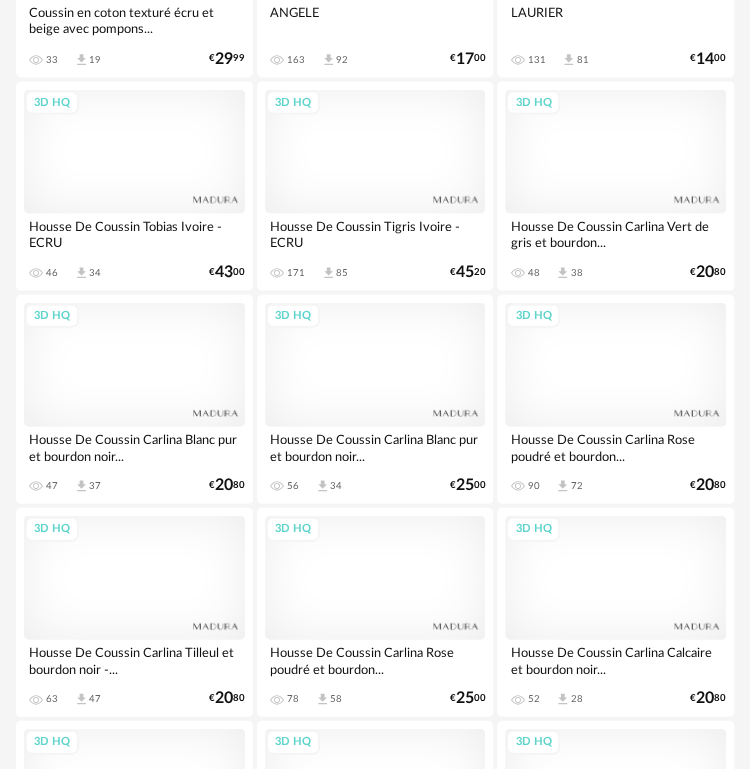 scroll, scrollTop: 7135, scrollLeft: 0, axis: vertical 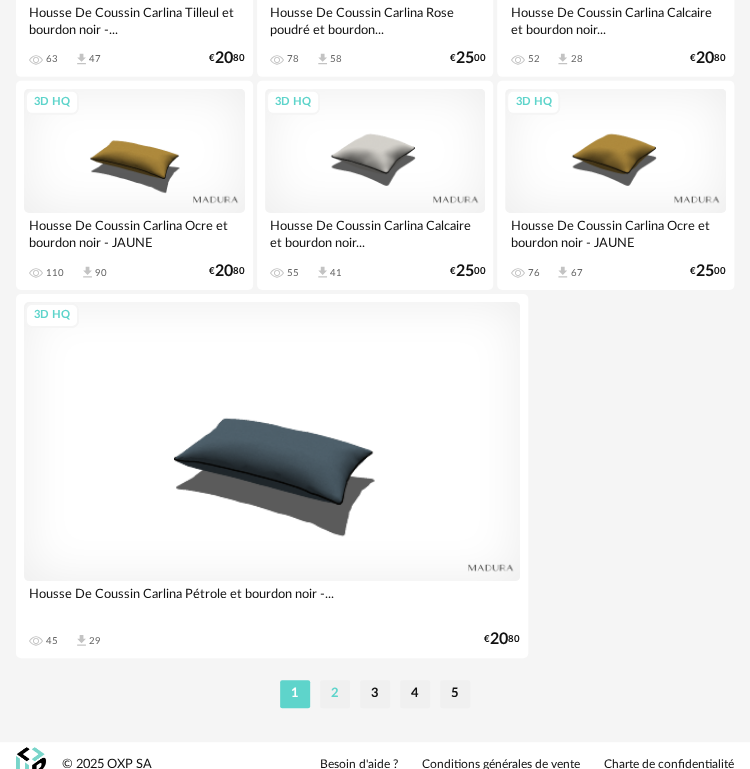 click on "2" at bounding box center (335, 694) 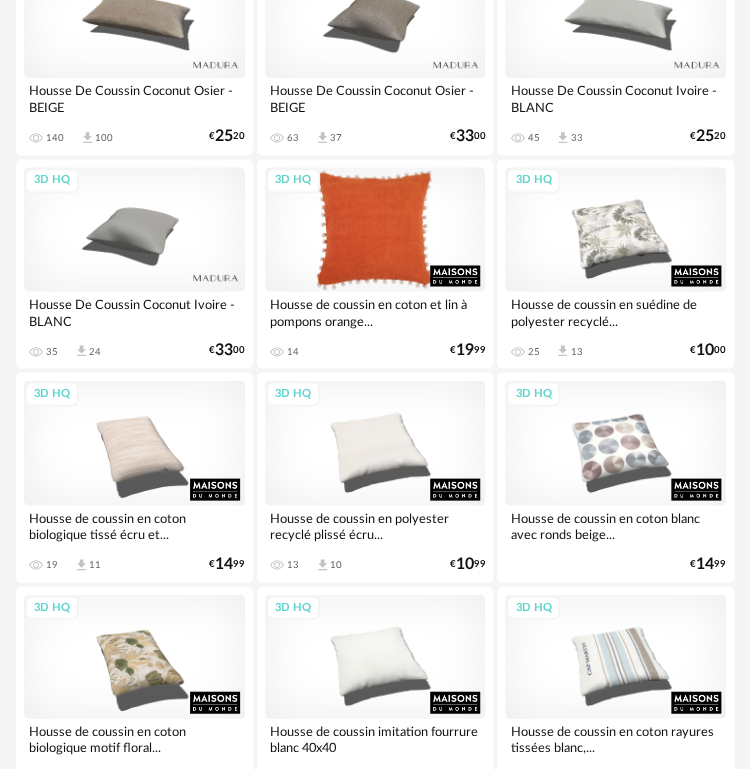 scroll, scrollTop: 0, scrollLeft: 0, axis: both 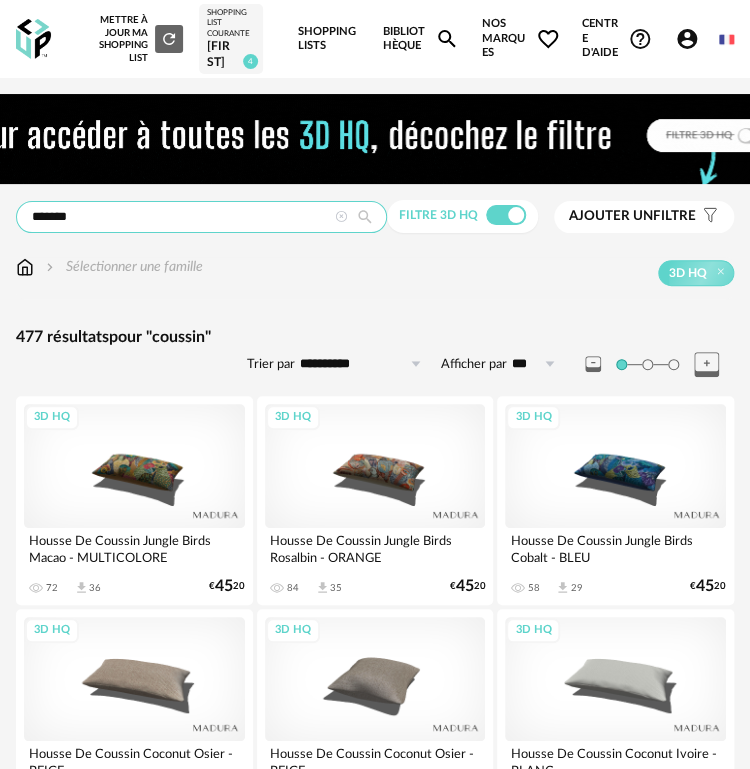 click on "*******" at bounding box center (201, 217) 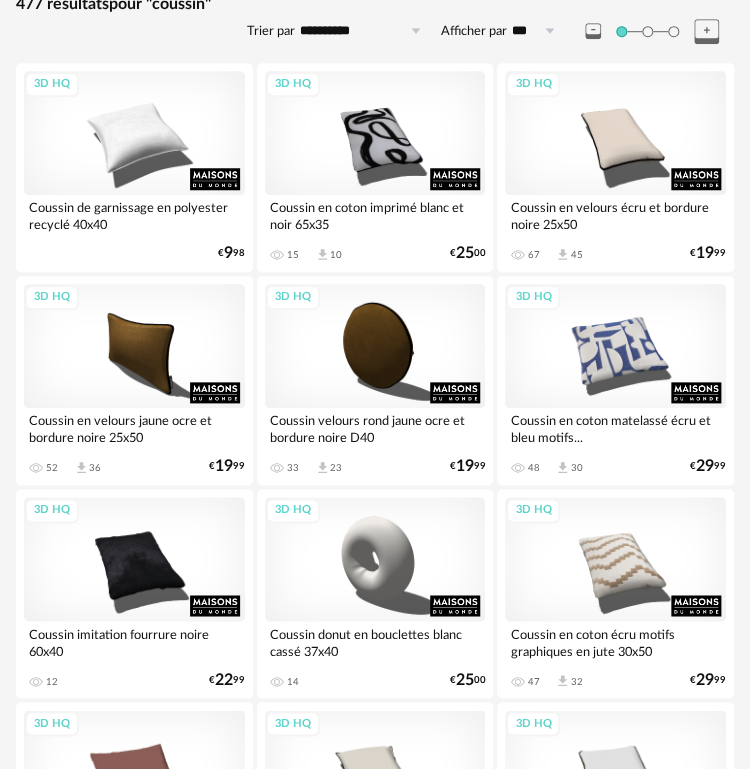 scroll, scrollTop: 0, scrollLeft: 0, axis: both 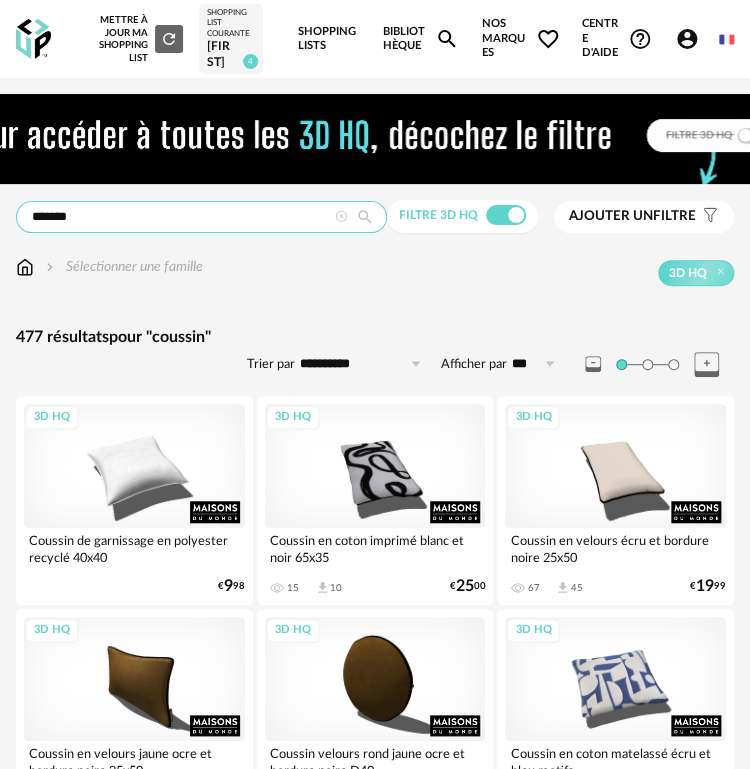 click on "*******" at bounding box center [201, 217] 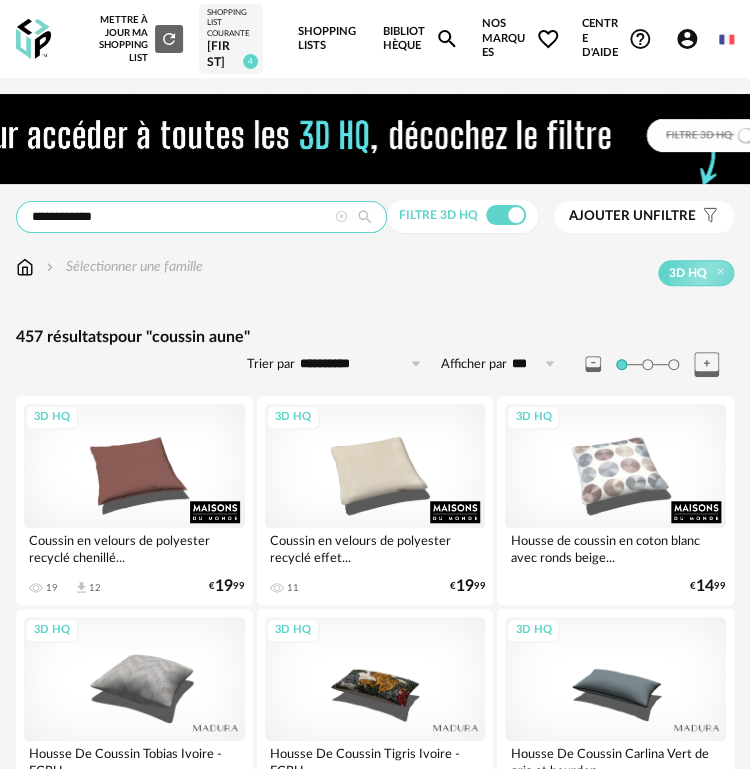 click on "**********" at bounding box center (201, 217) 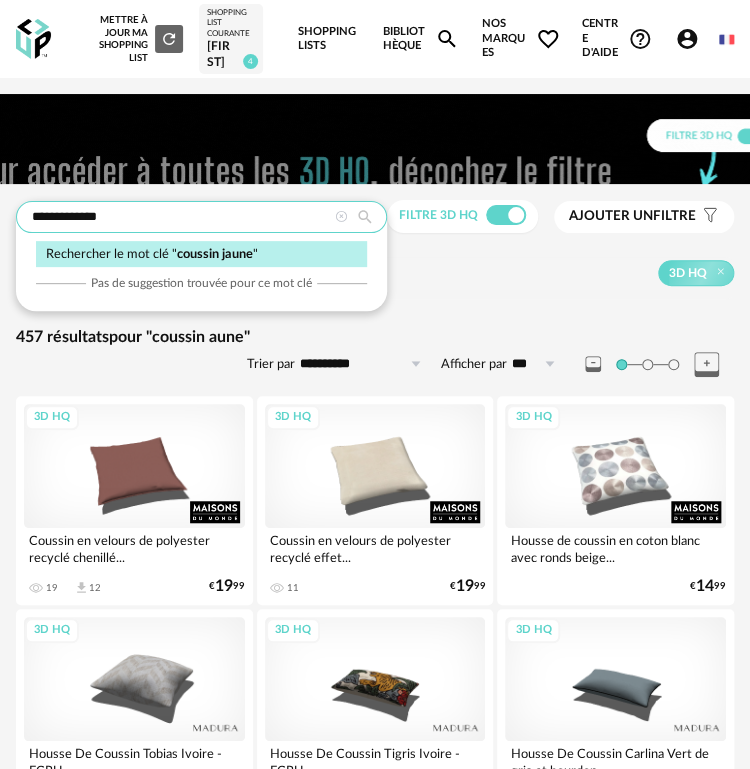 type on "**********" 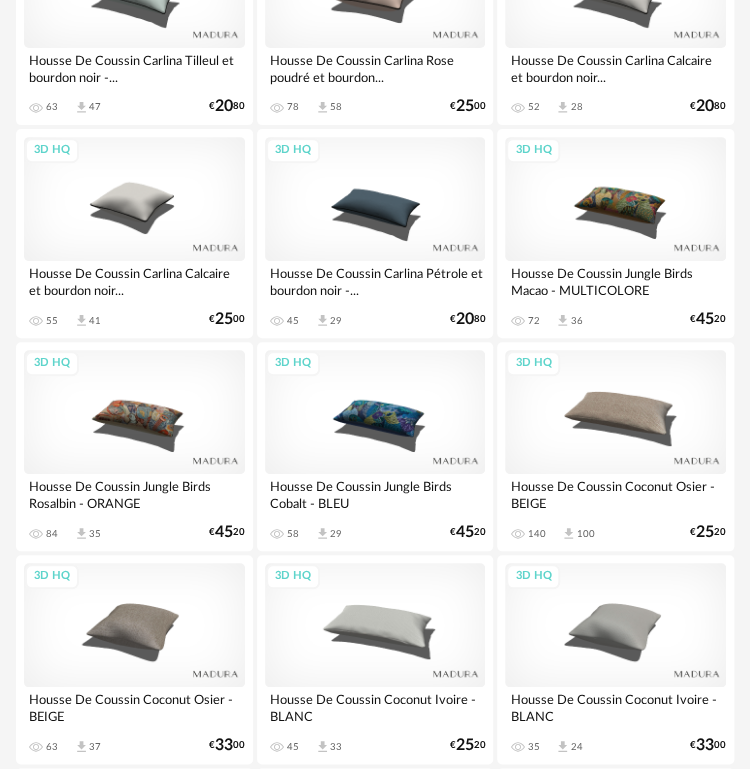 scroll, scrollTop: 2000, scrollLeft: 0, axis: vertical 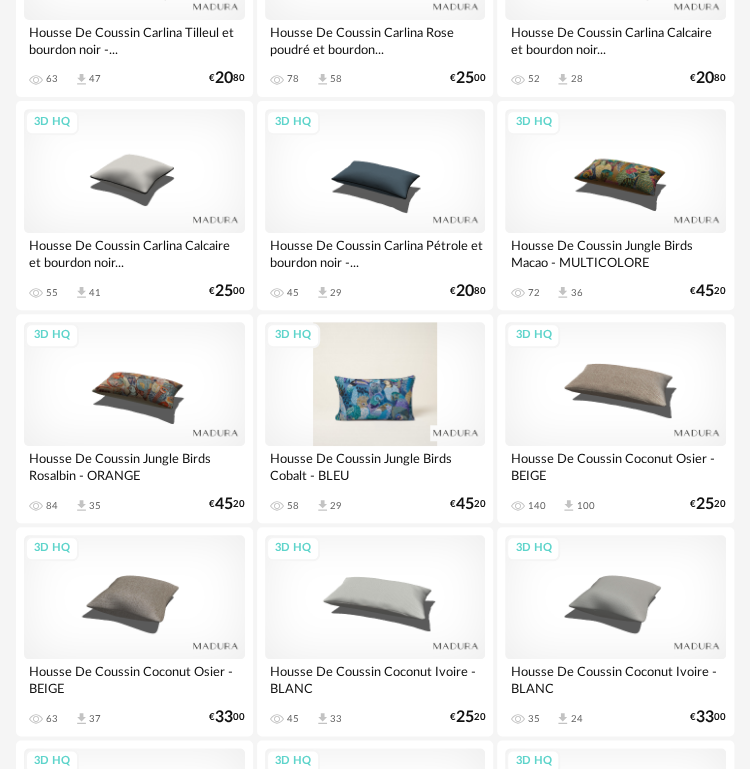 click on "3D HQ" at bounding box center (375, 384) 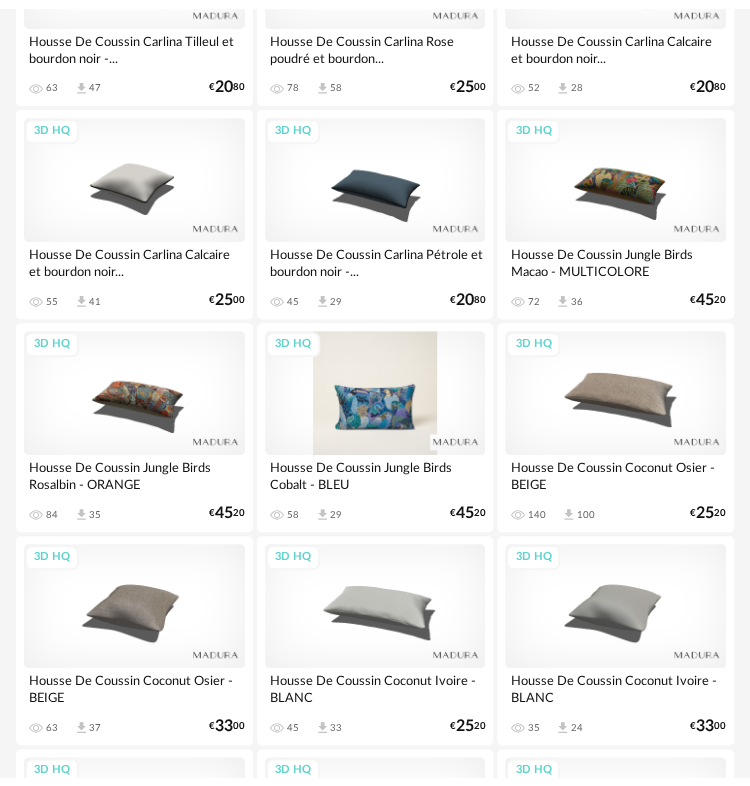 scroll, scrollTop: 0, scrollLeft: 0, axis: both 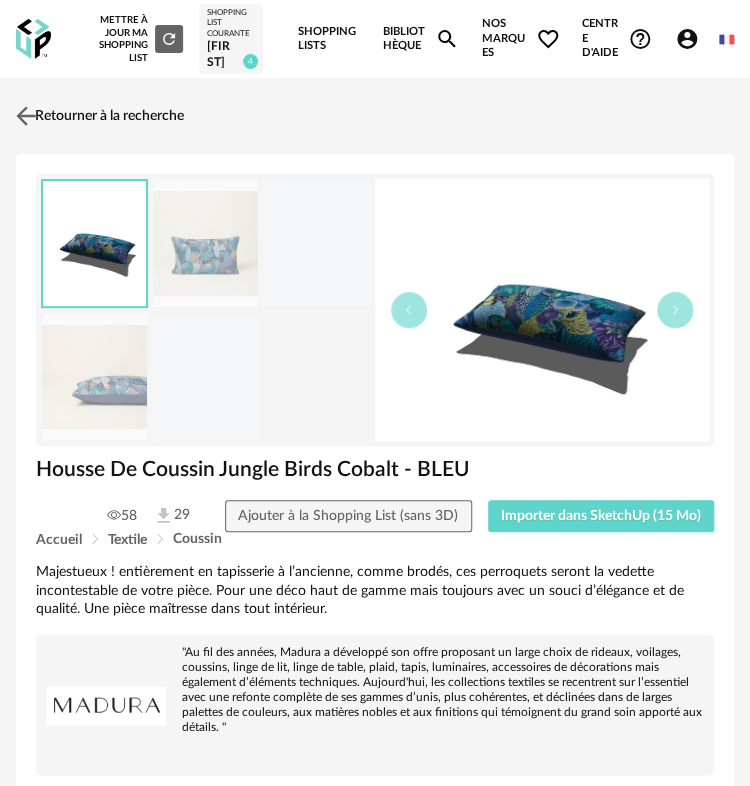 click at bounding box center [26, 116] 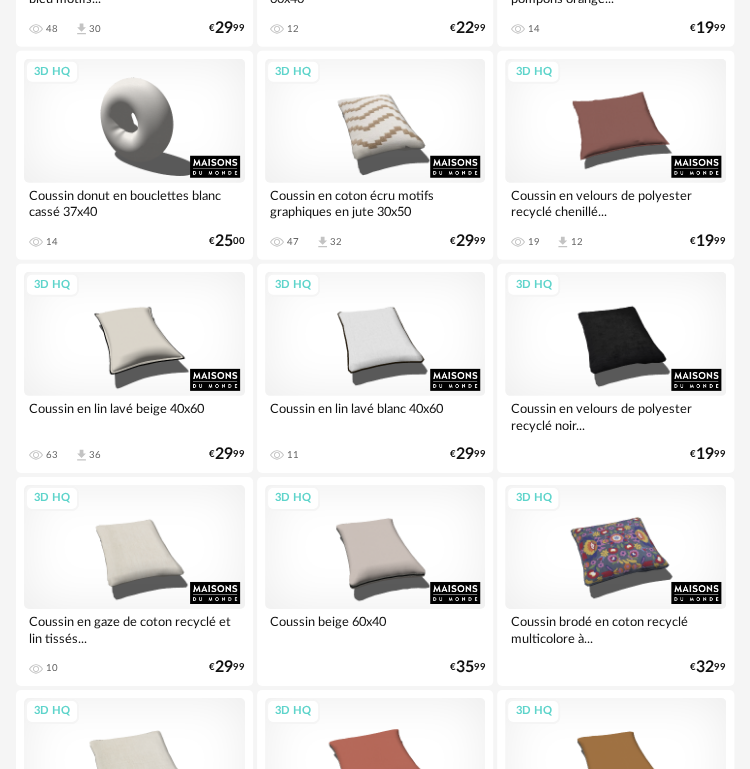 scroll, scrollTop: 2833, scrollLeft: 0, axis: vertical 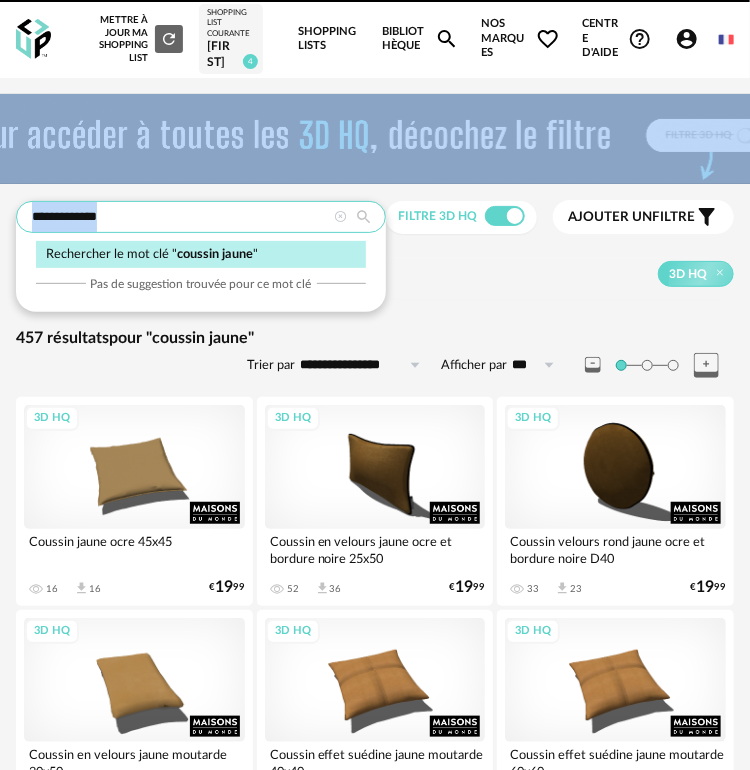 click on "**********" at bounding box center (201, 217) 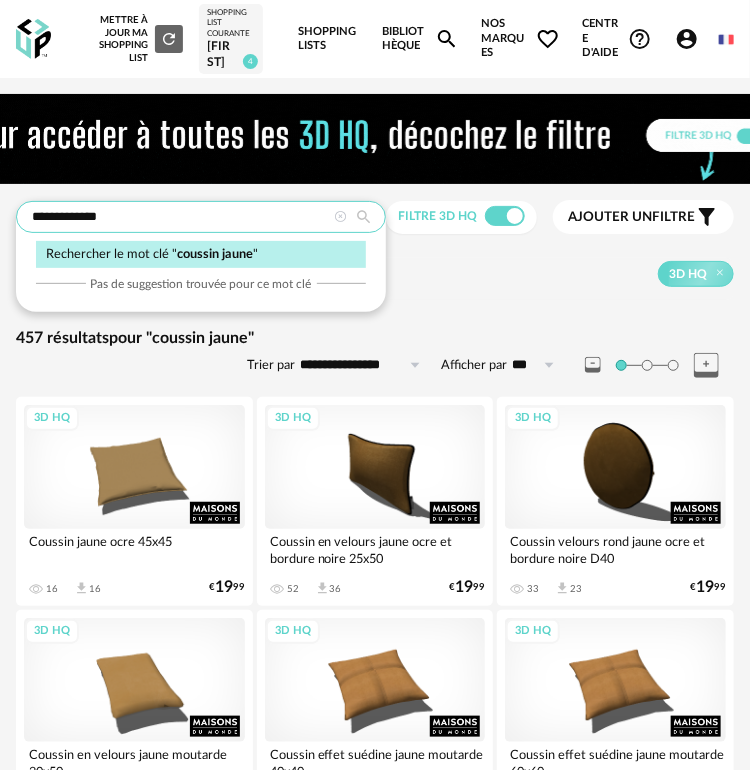 click on "**********" at bounding box center (201, 217) 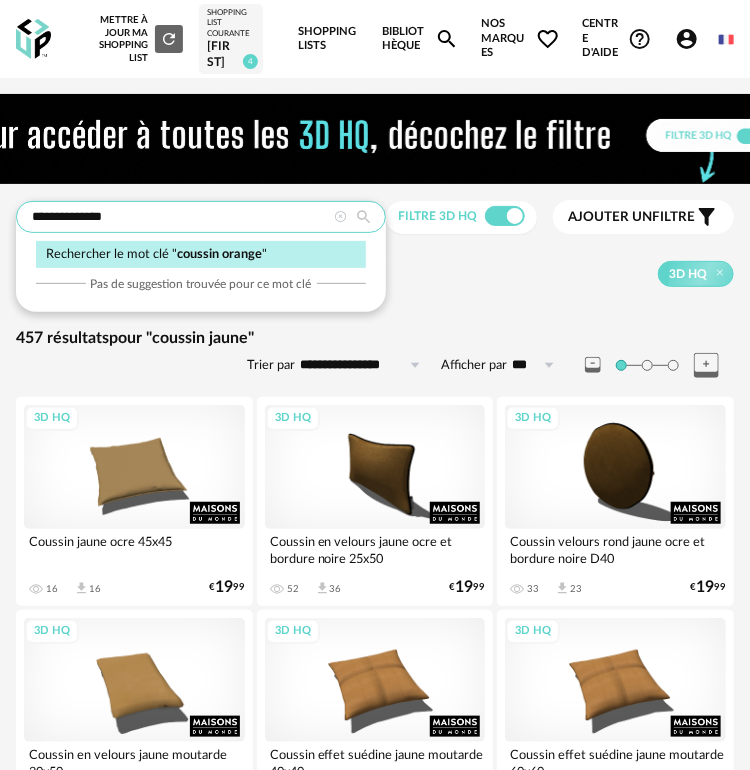 type on "**********" 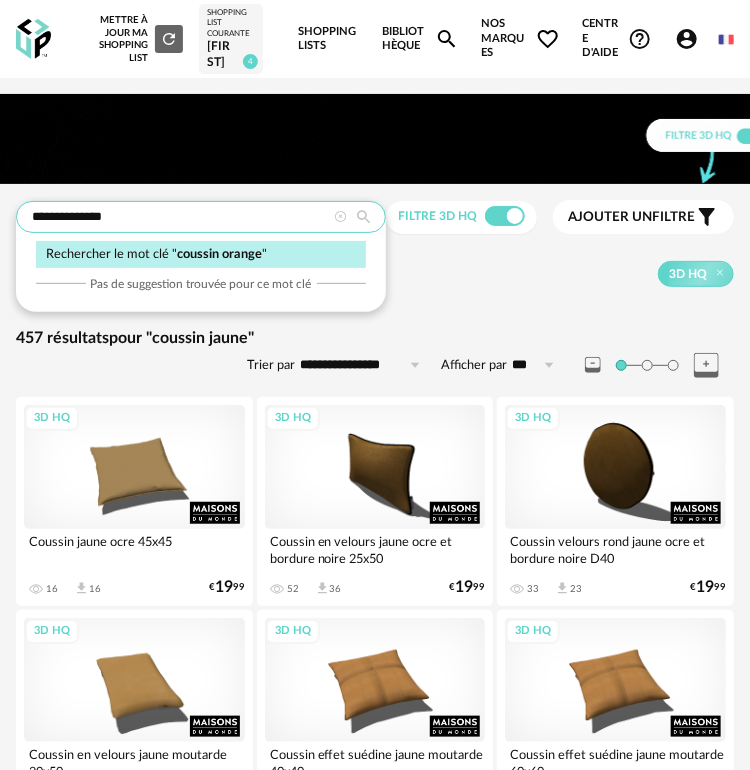 type on "**********" 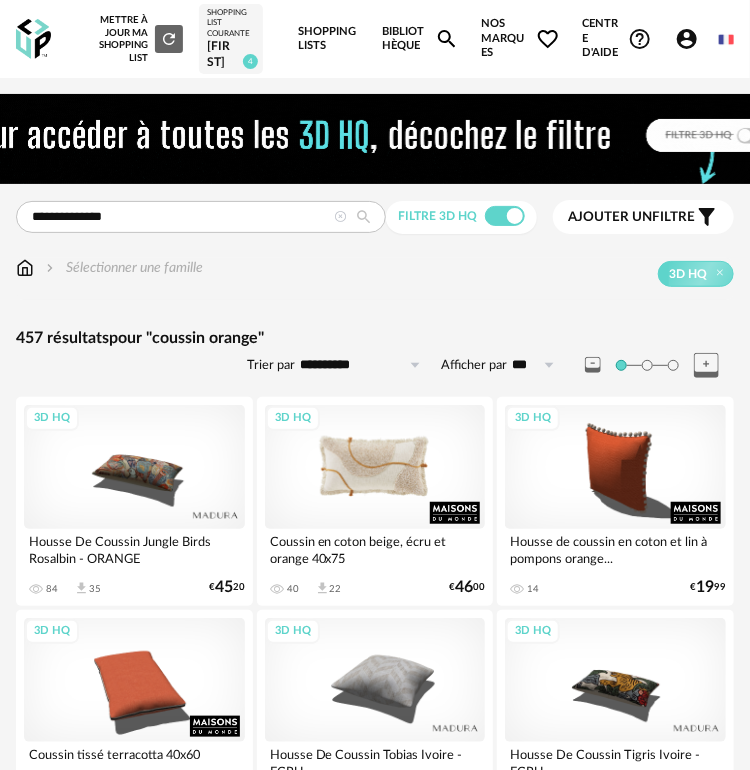 click on "3D HQ" at bounding box center (375, 467) 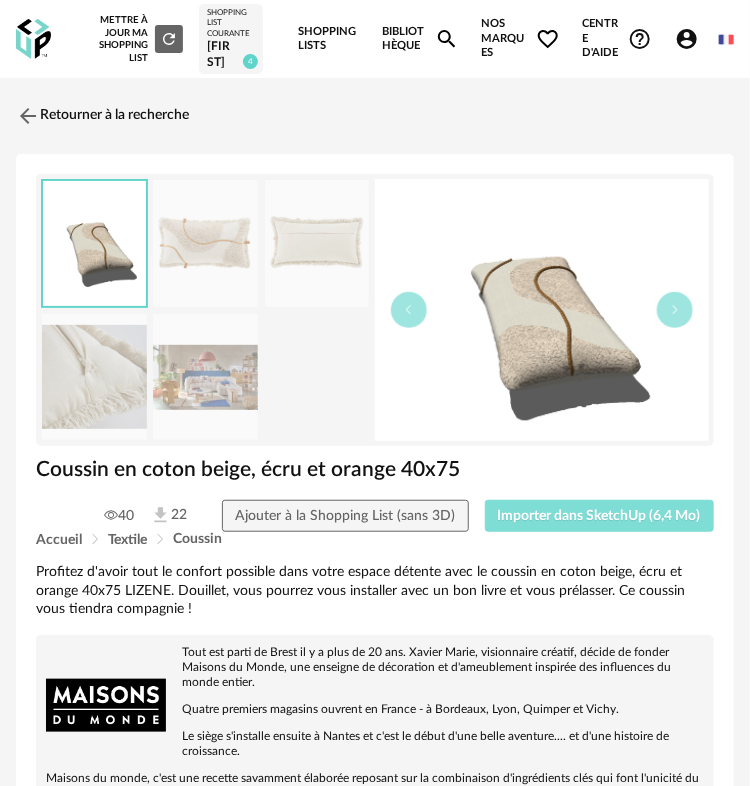 click on "Importer dans SketchUp (6,4 Mo)" at bounding box center (600, 516) 